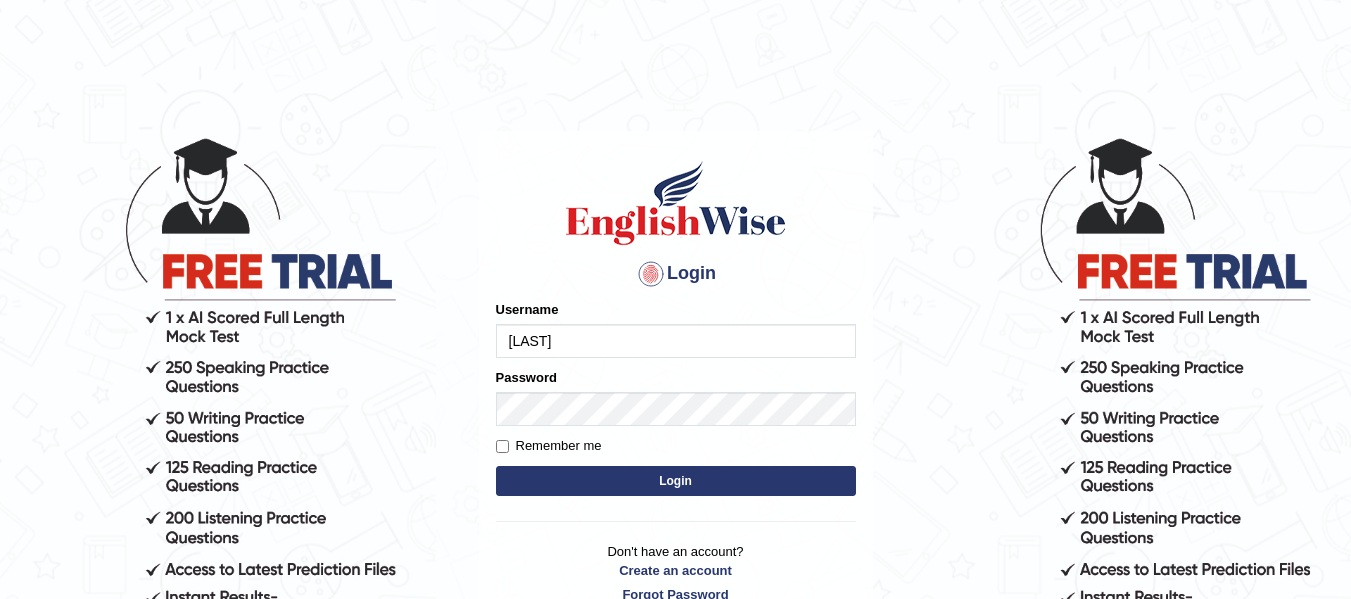 scroll, scrollTop: 0, scrollLeft: 0, axis: both 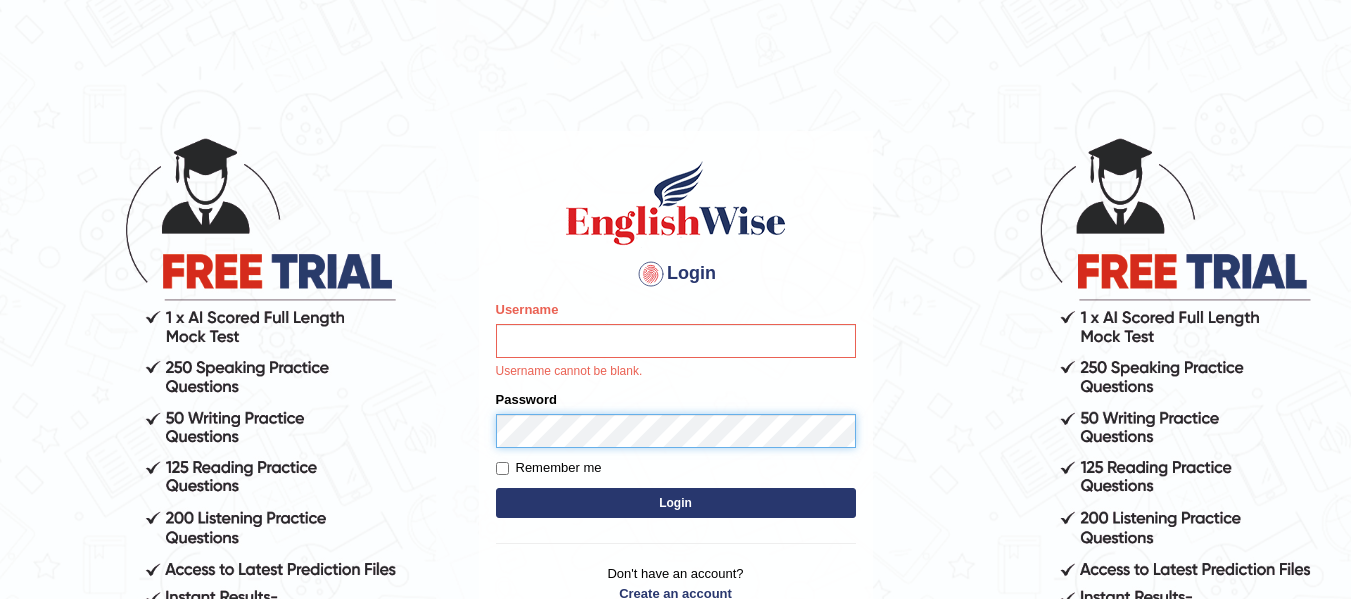 click on "Password" at bounding box center (676, 419) 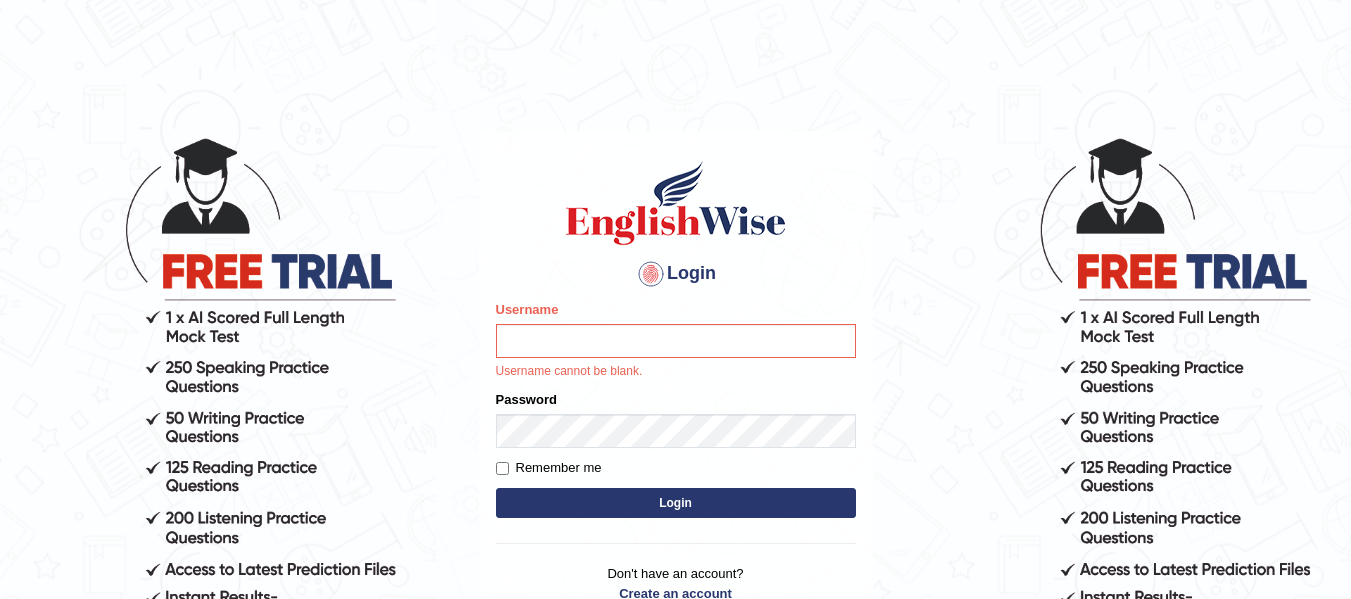 click on "Password" at bounding box center (676, 419) 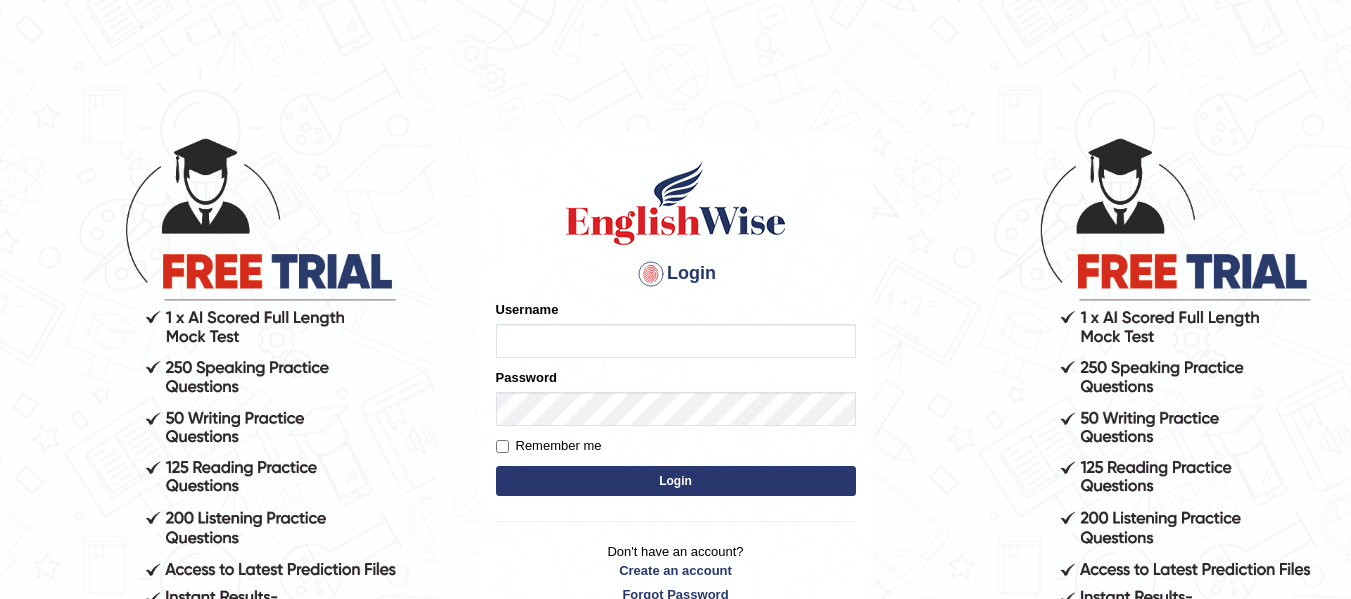 scroll, scrollTop: 0, scrollLeft: 0, axis: both 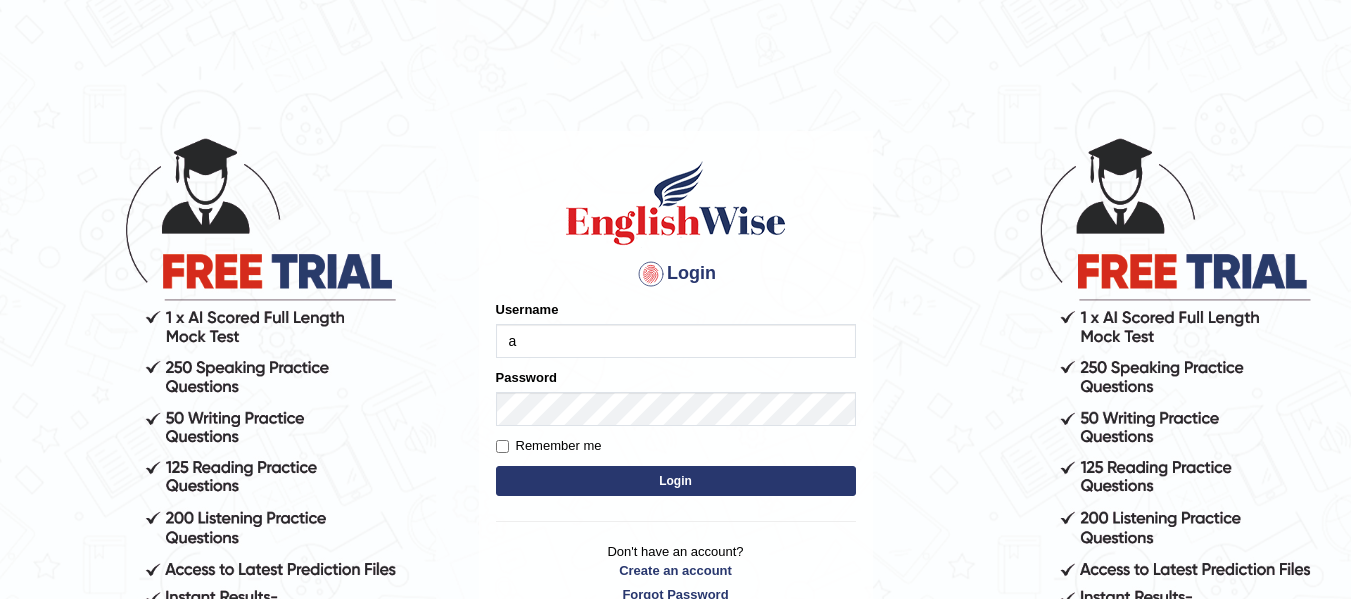 type on "[LAST]" 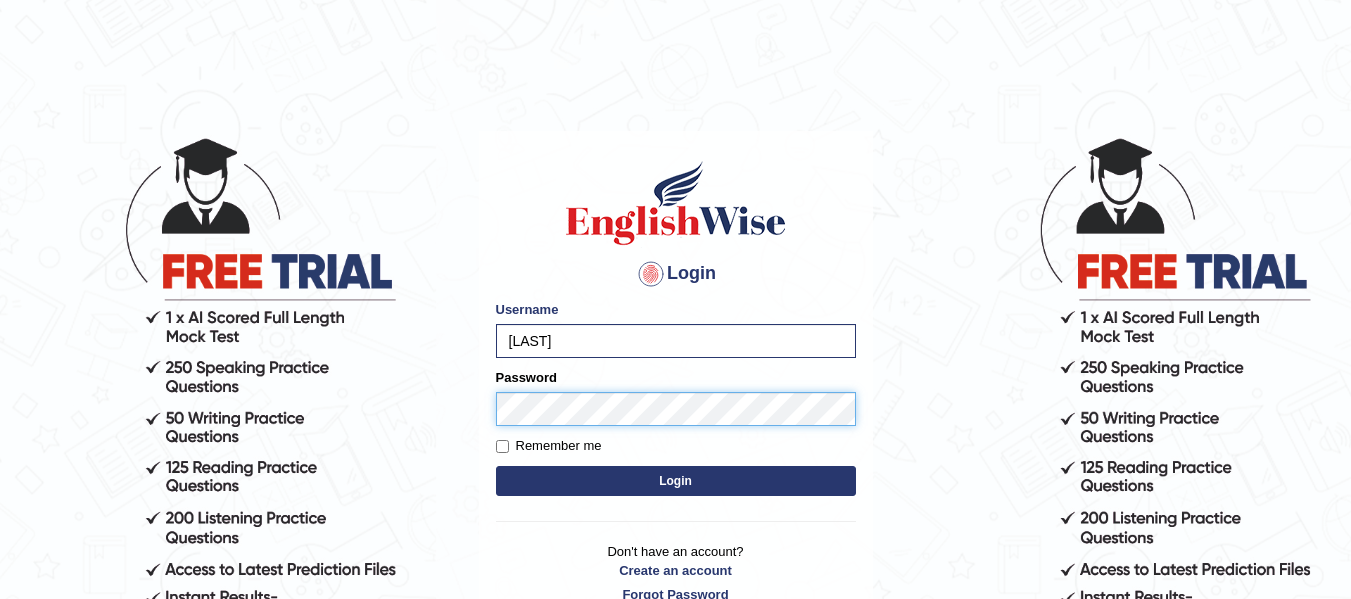 click on "Login" at bounding box center (676, 481) 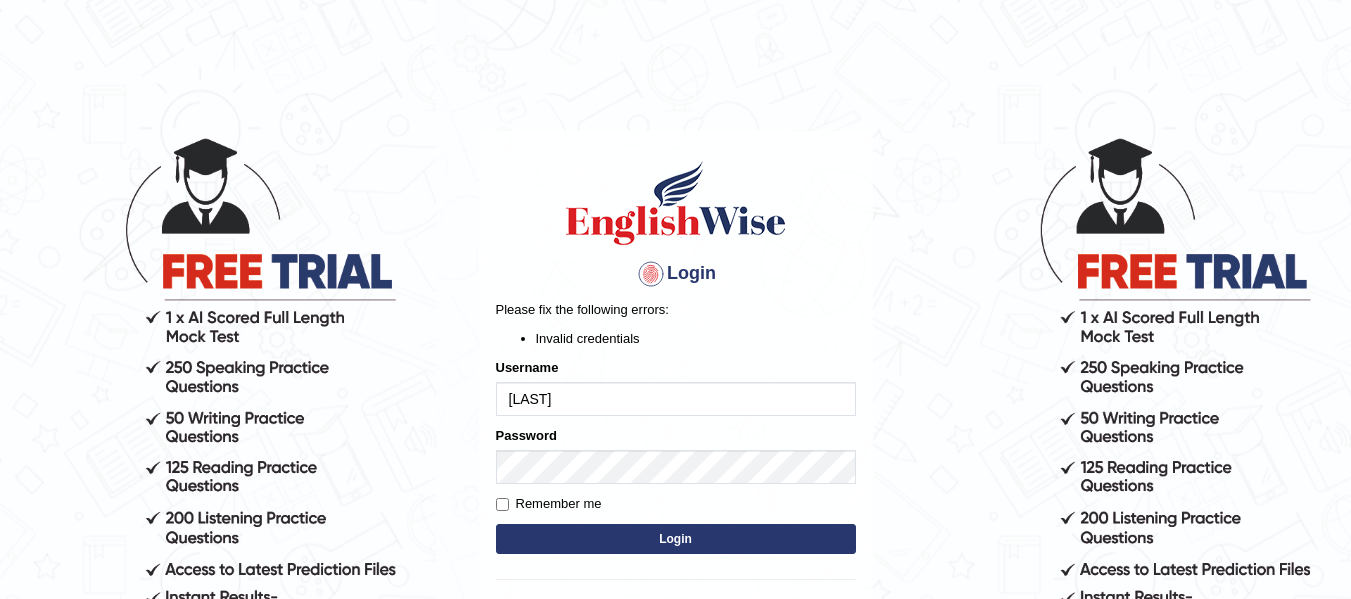 scroll, scrollTop: 0, scrollLeft: 0, axis: both 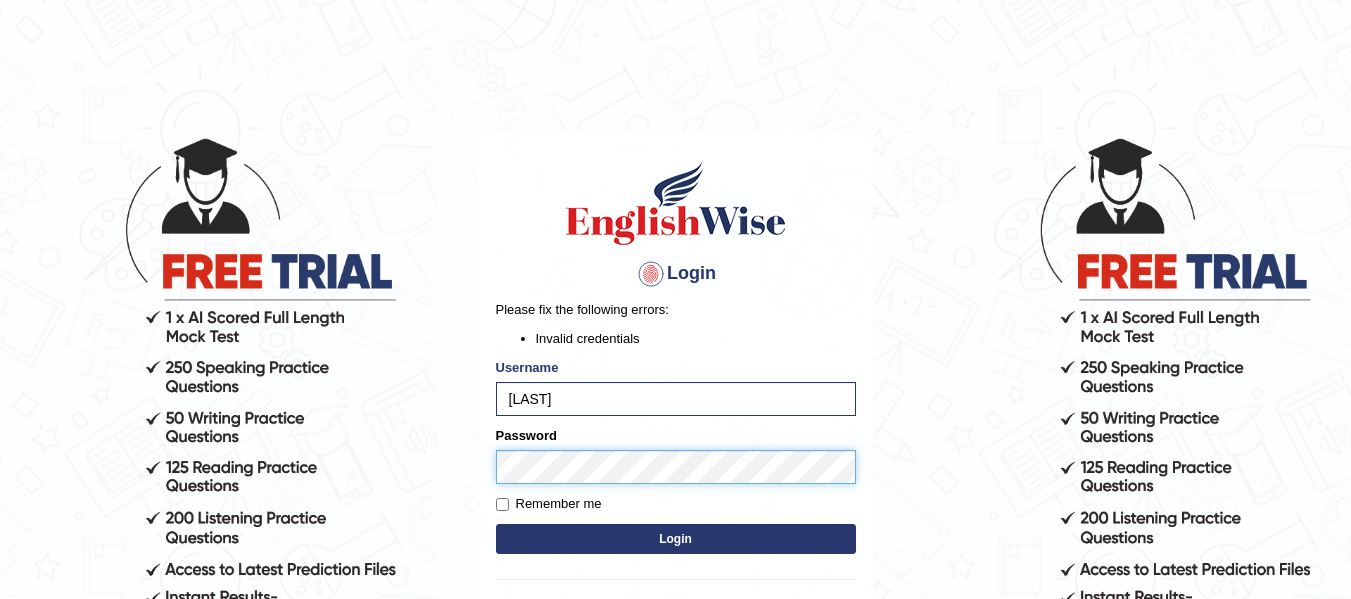 click on "Login" at bounding box center (676, 539) 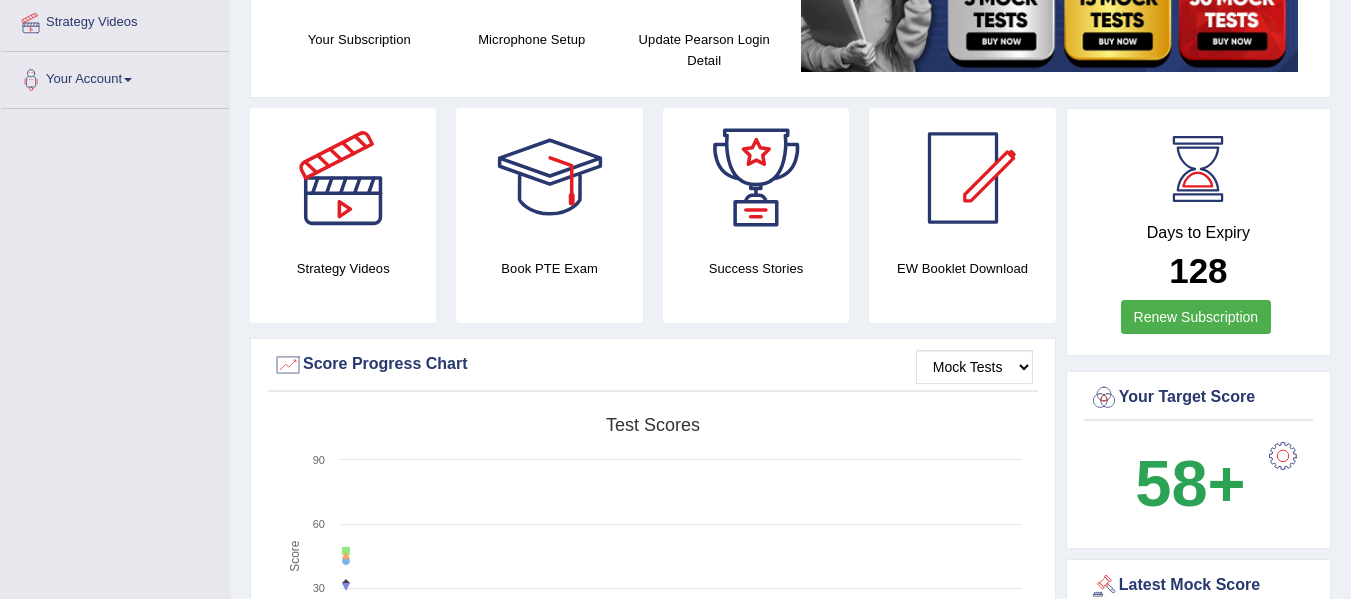 scroll, scrollTop: 707, scrollLeft: 0, axis: vertical 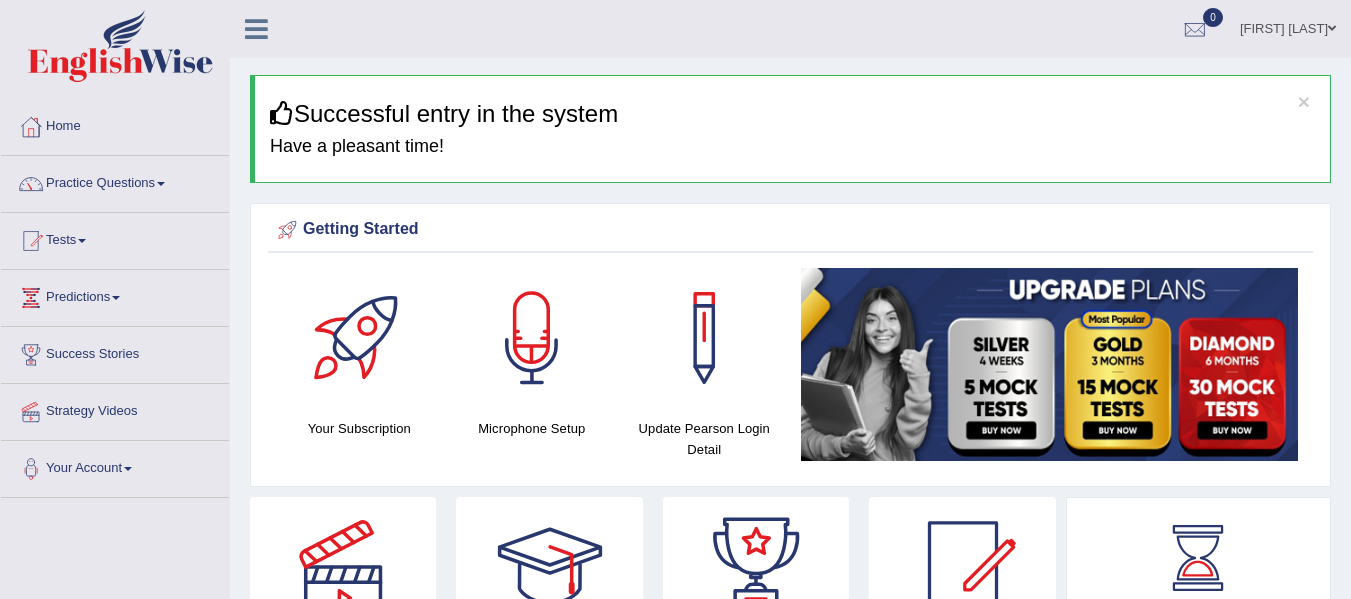 drag, startPoint x: 1365, startPoint y: 118, endPoint x: 1361, endPoint y: 131, distance: 13.601471 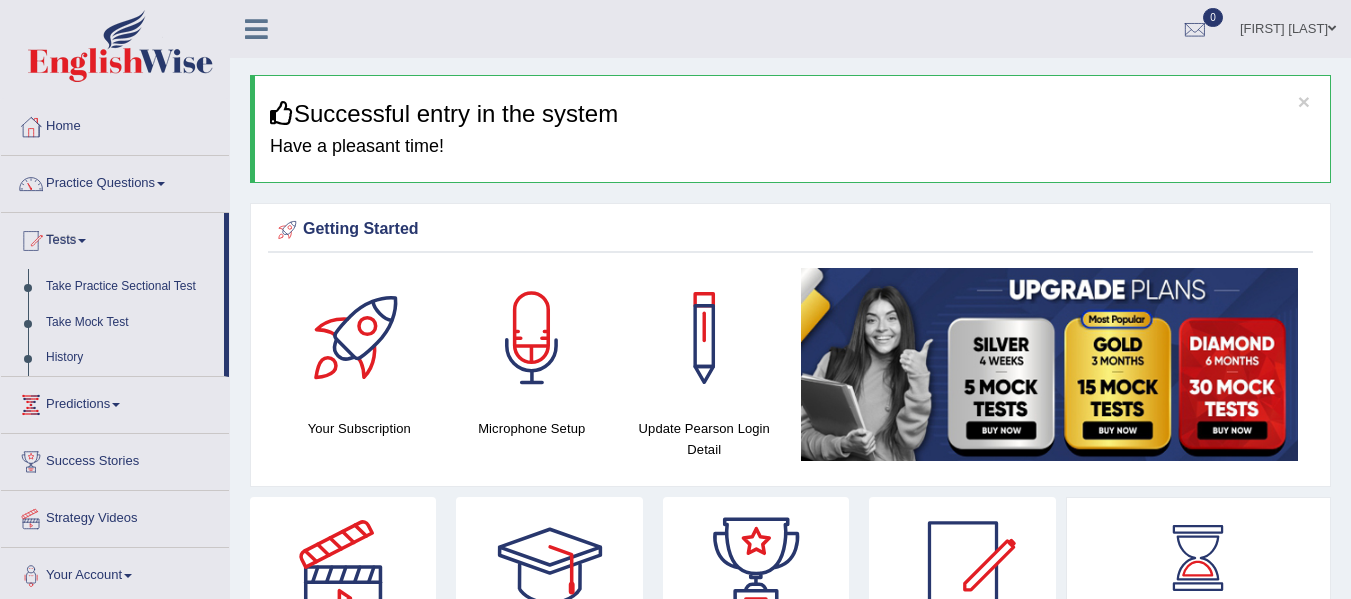 click on "Tests" at bounding box center [112, 238] 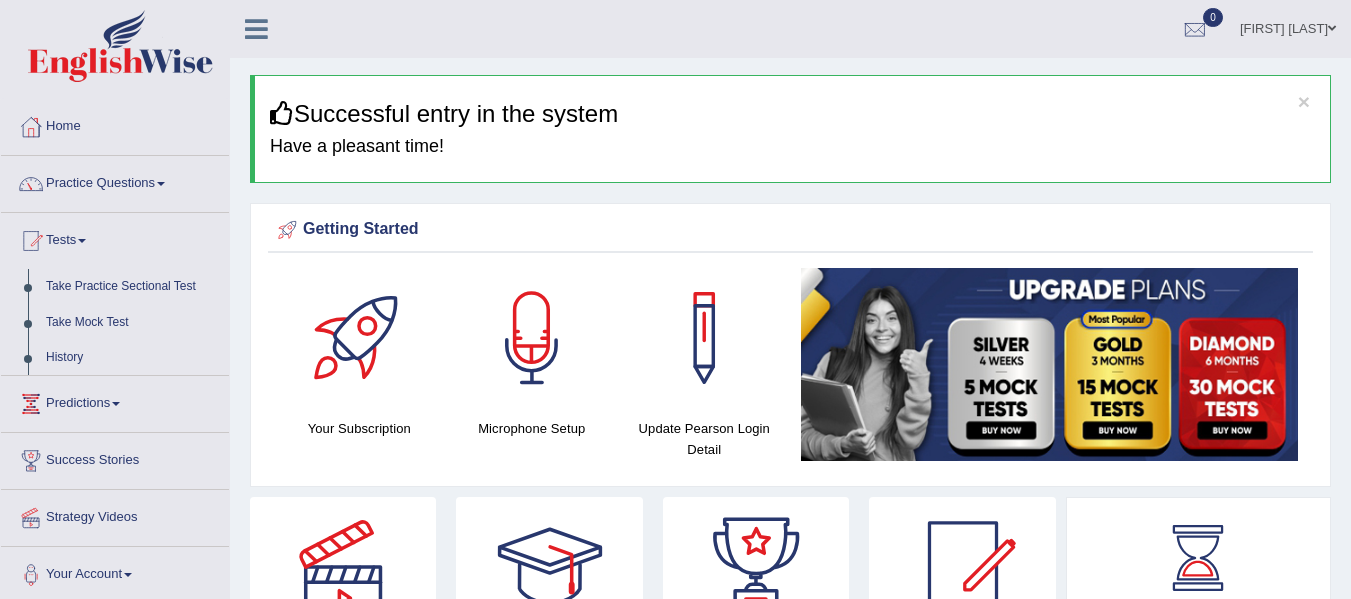 click on "Tests" at bounding box center (115, 238) 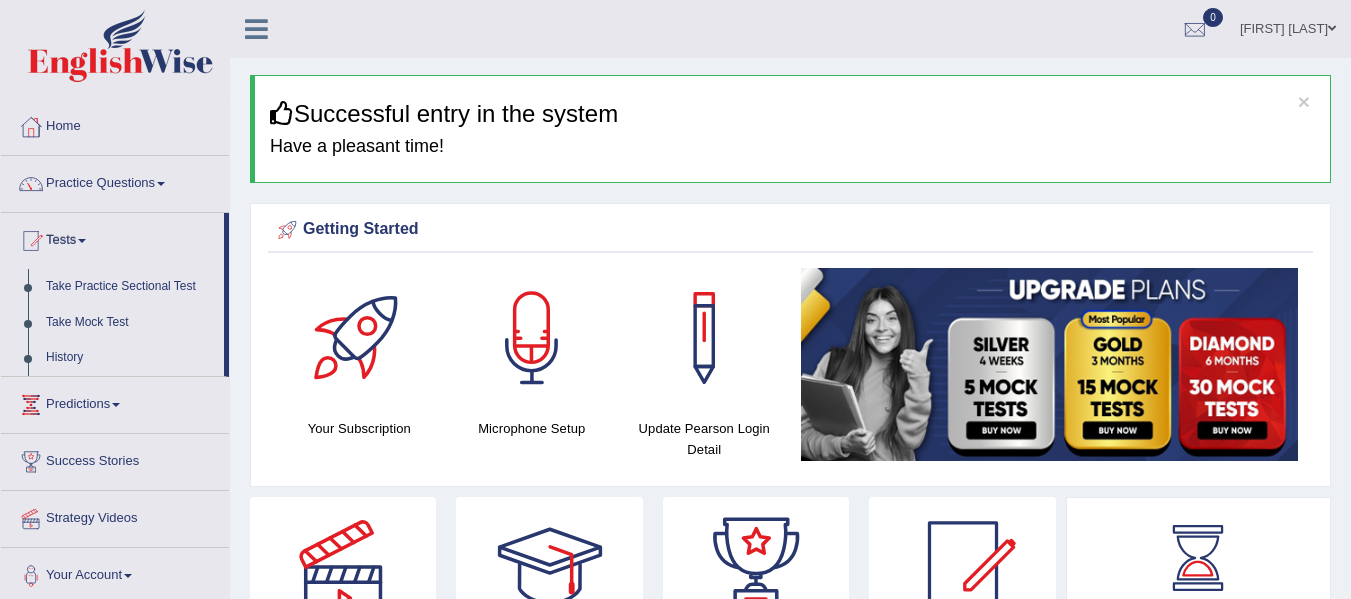 click on "Tests" at bounding box center (112, 238) 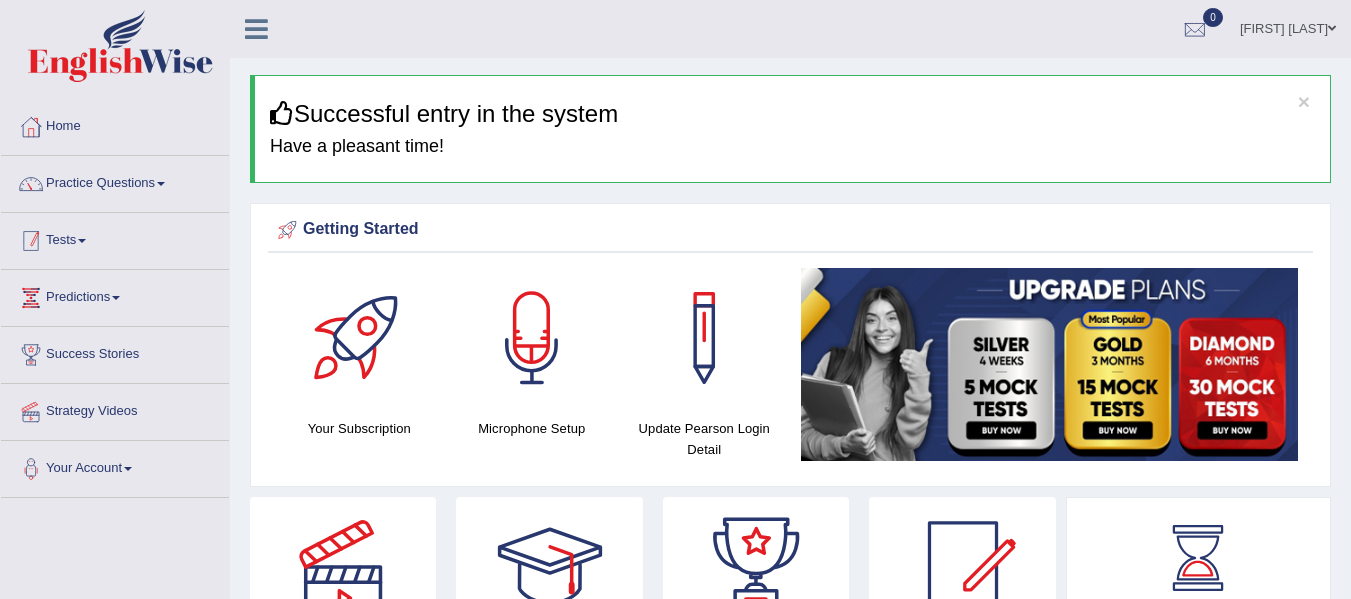 click on "Tests" at bounding box center [115, 238] 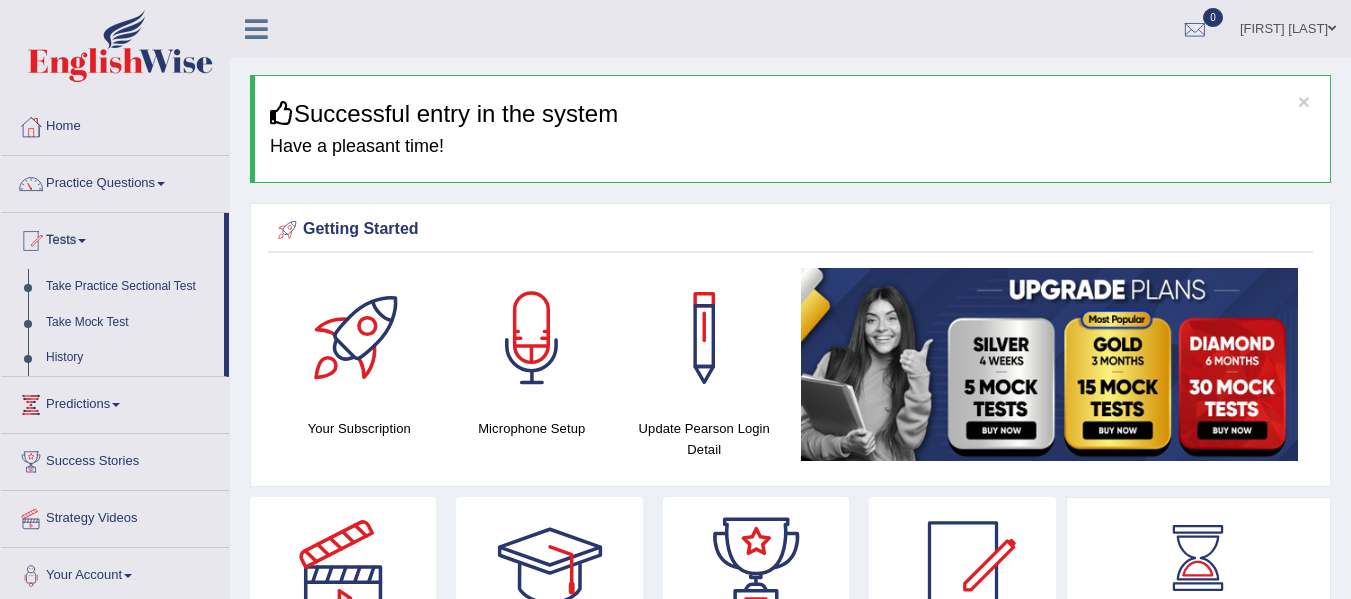 click on "Tests" at bounding box center [112, 238] 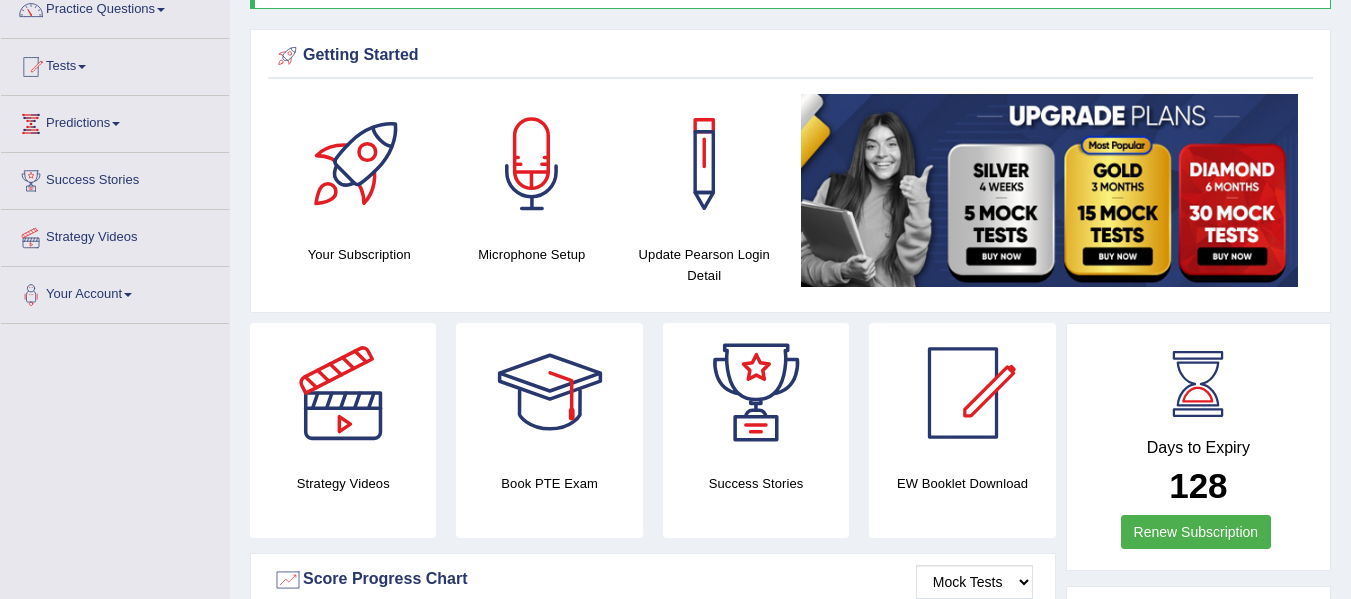 scroll, scrollTop: 168, scrollLeft: 0, axis: vertical 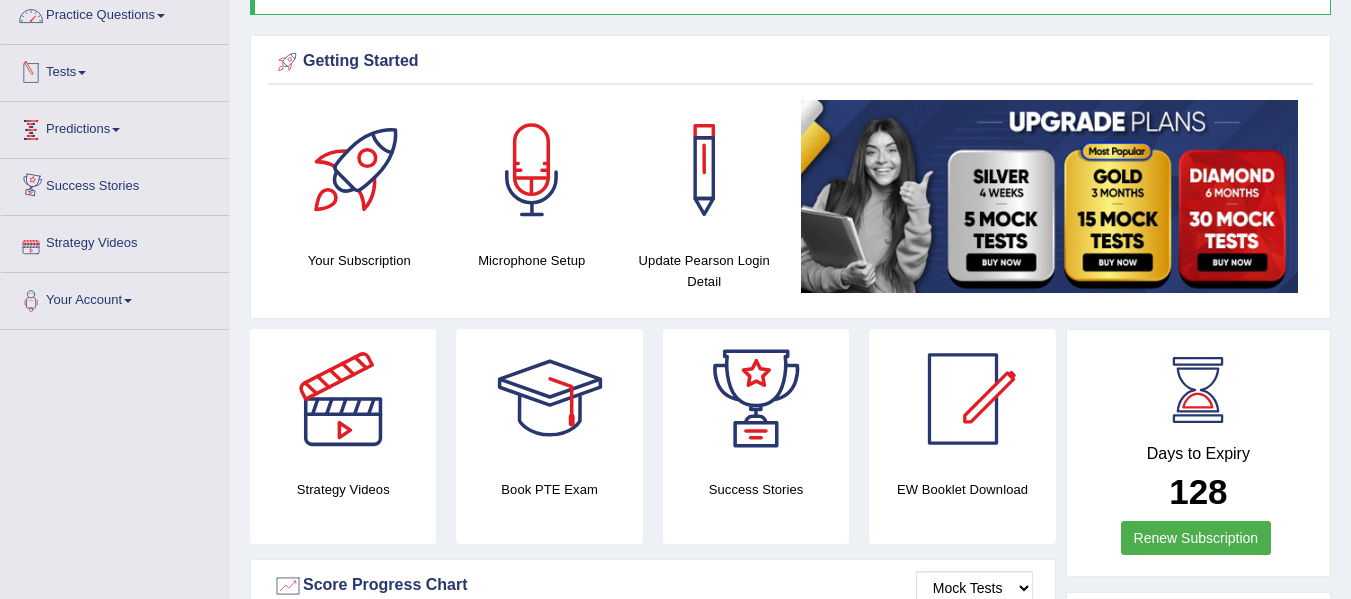 click on "Practice Questions" at bounding box center [115, 13] 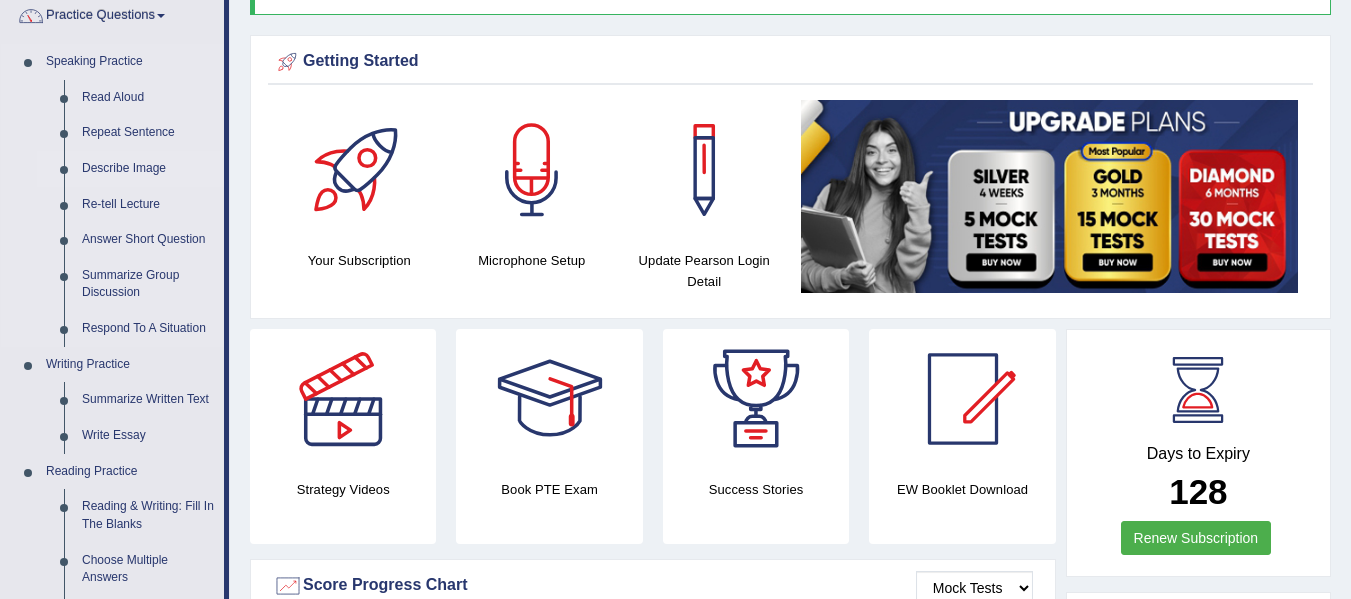 click on "Describe Image" at bounding box center [148, 169] 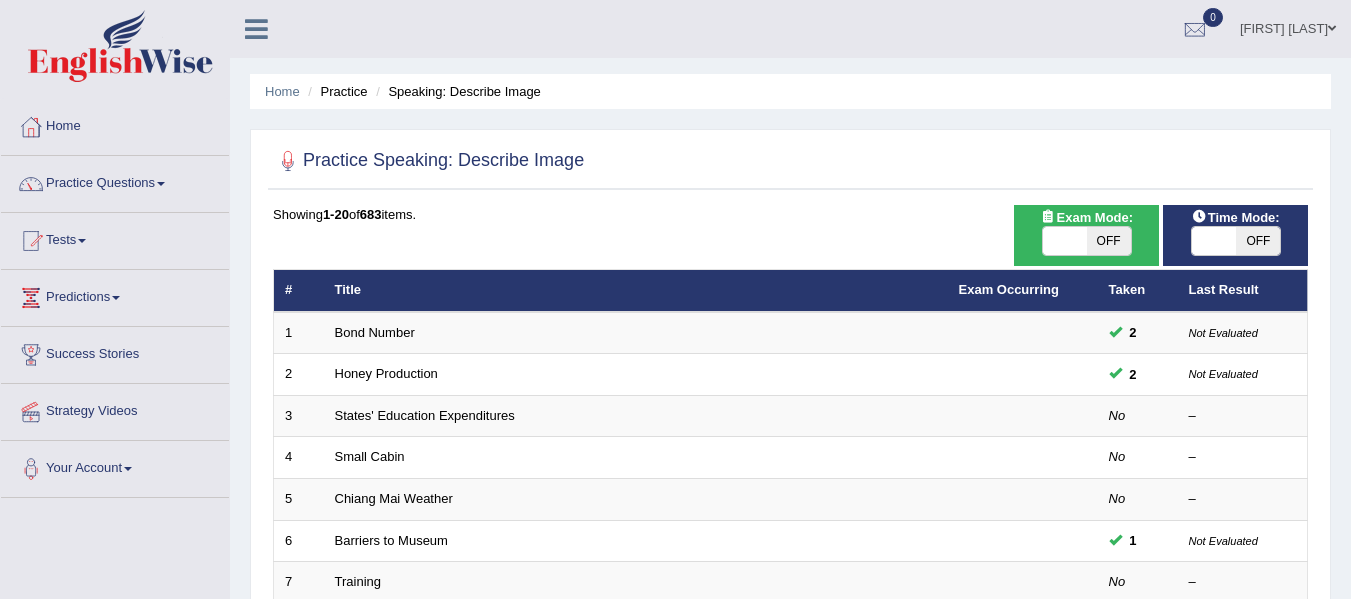 scroll, scrollTop: 0, scrollLeft: 0, axis: both 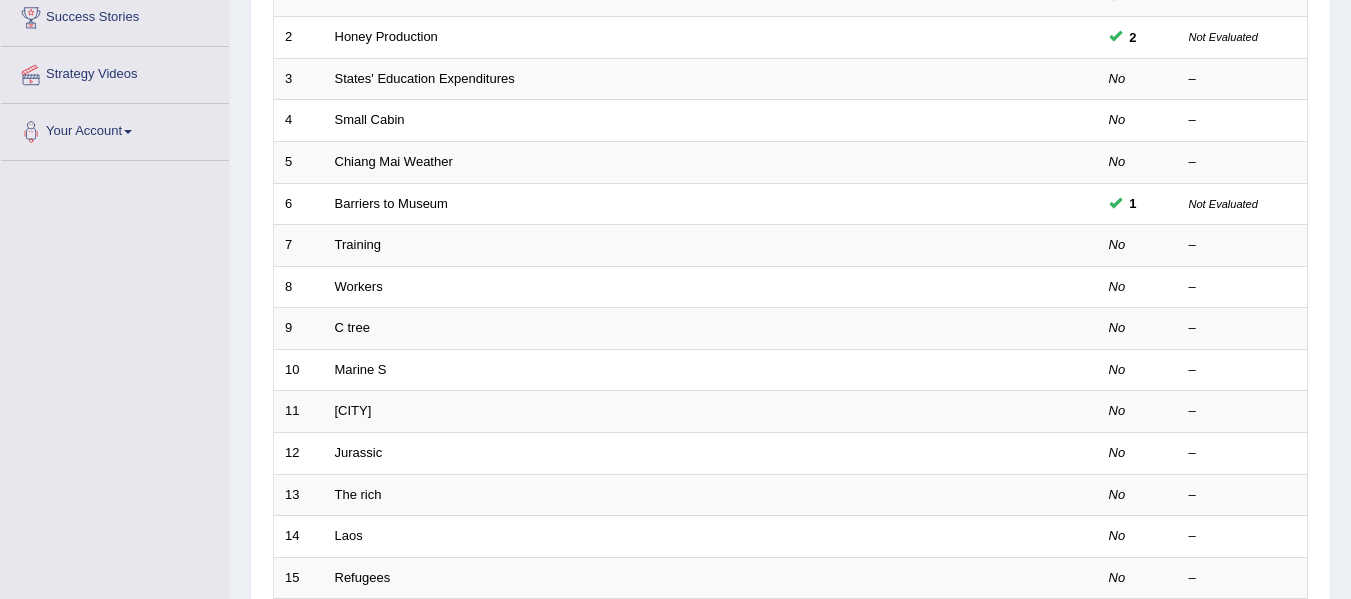 click on "Toggle navigation
Home
Practice Questions   Speaking Practice Read Aloud
Repeat Sentence
Describe Image
Re-tell Lecture
Answer Short Question
Summarize Group Discussion
Respond To A Situation
Writing Practice  Summarize Written Text
Write Essay
Reading Practice  Reading & Writing: Fill In The Blanks
Choose Multiple Answers
Re-order Paragraphs
Fill In The Blanks
Choose Single Answer
Listening Practice  Summarize Spoken Text
Highlight Incorrect Words
Highlight Correct Summary
Select Missing Word
Choose Single Answer
Choose Multiple Answers
Fill In The Blanks
Write From Dictation
Pronunciation
Tests
Take Mock Test" at bounding box center [675, -38] 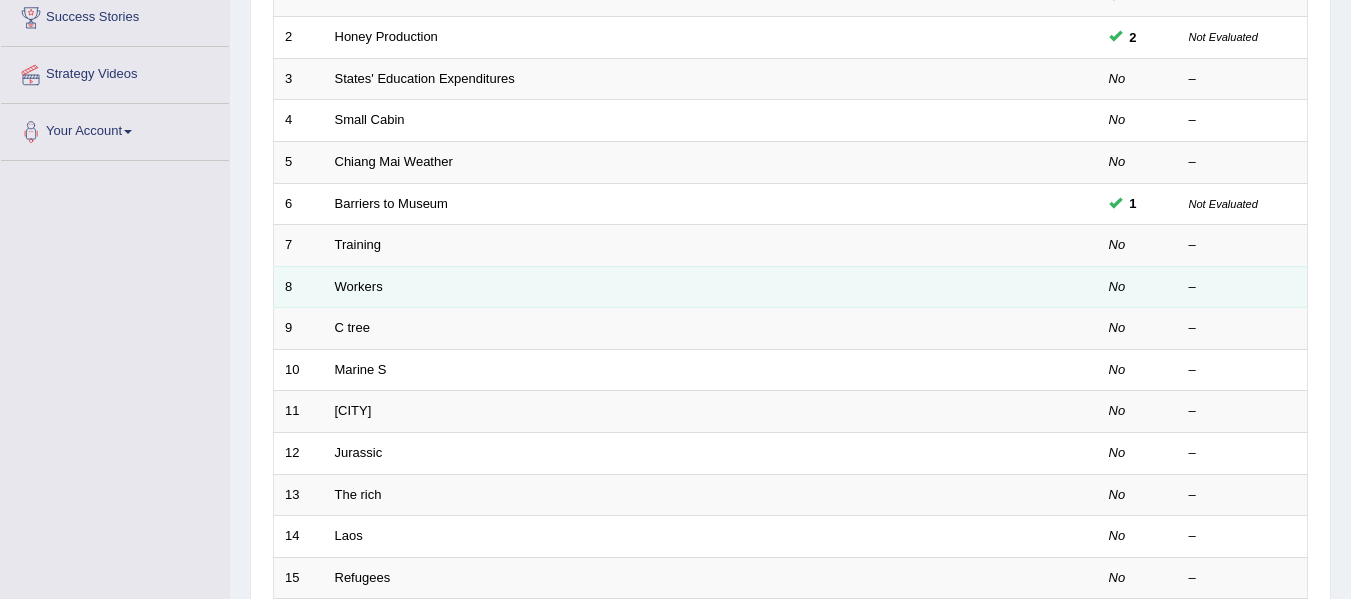 click on "8" at bounding box center (299, 287) 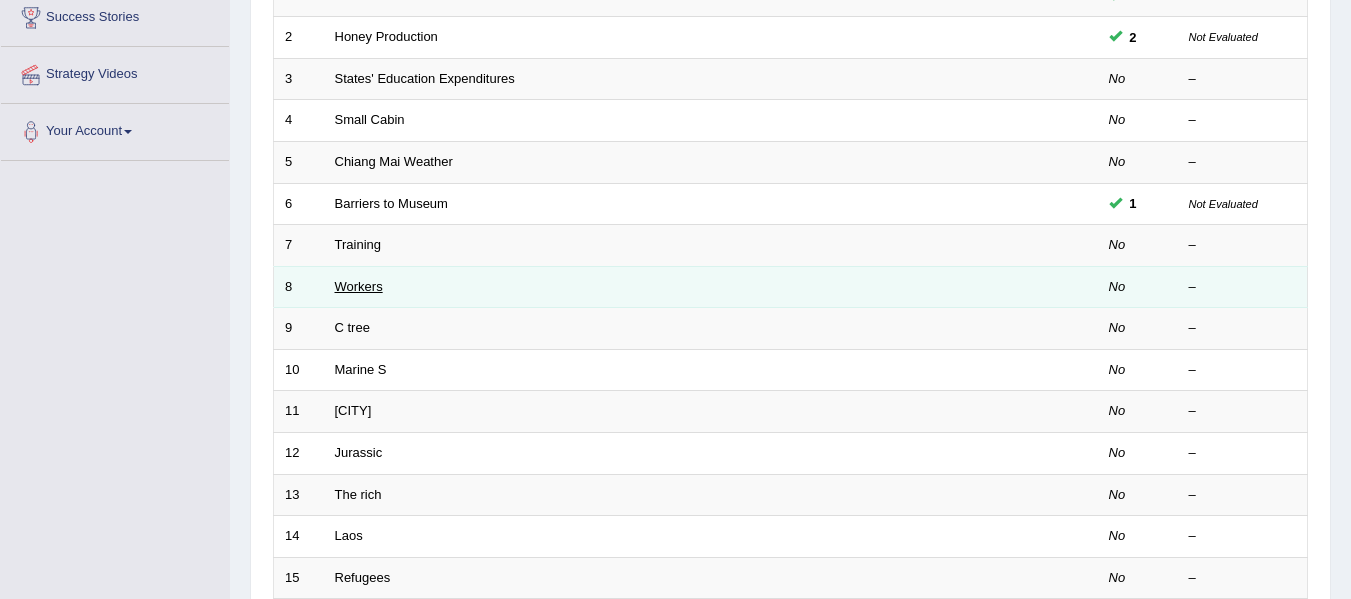 click on "Workers" at bounding box center (359, 286) 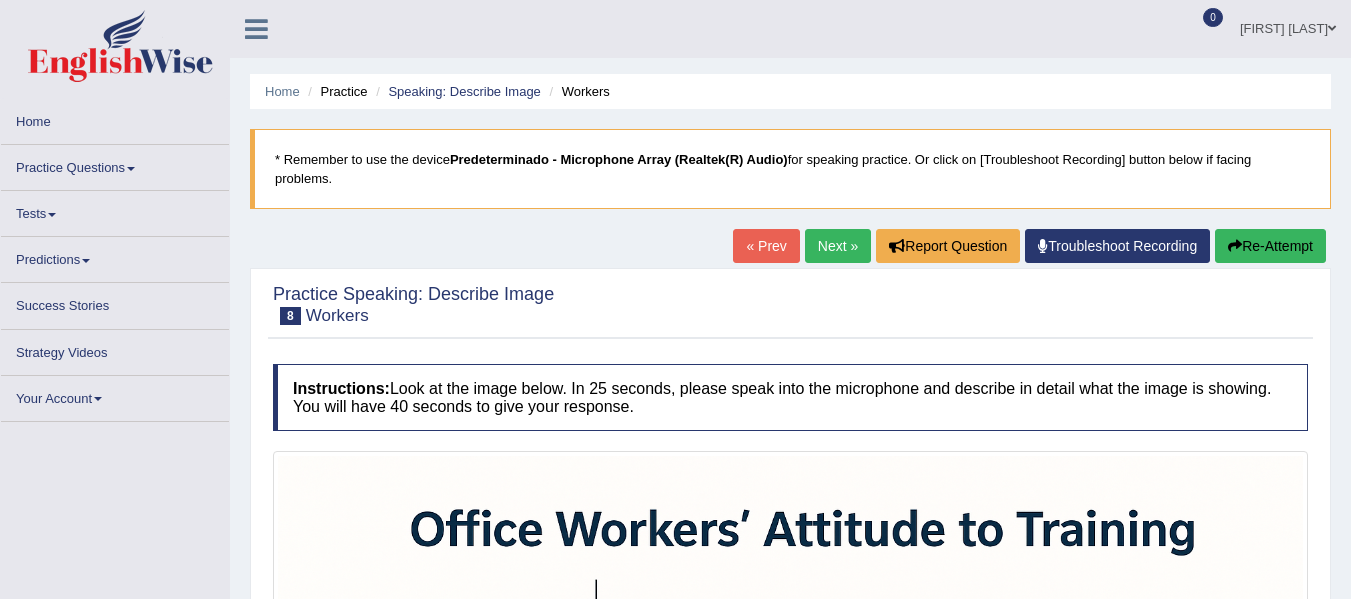 scroll, scrollTop: 157, scrollLeft: 0, axis: vertical 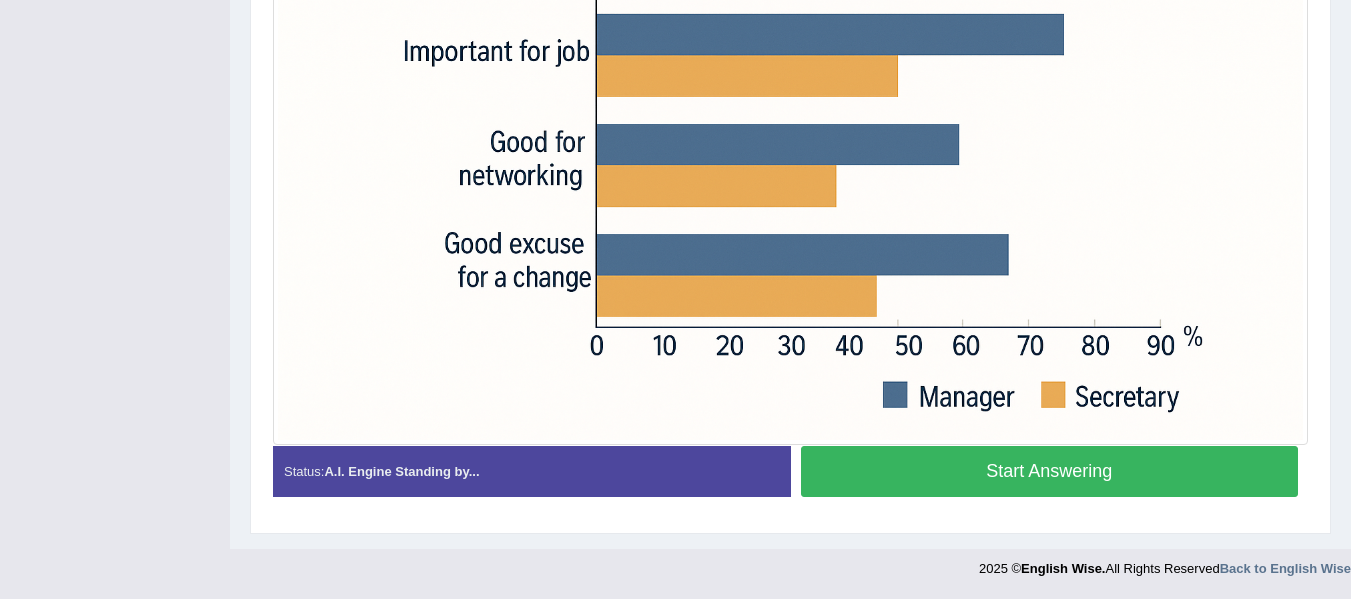 click on "Start Answering" at bounding box center [1050, 471] 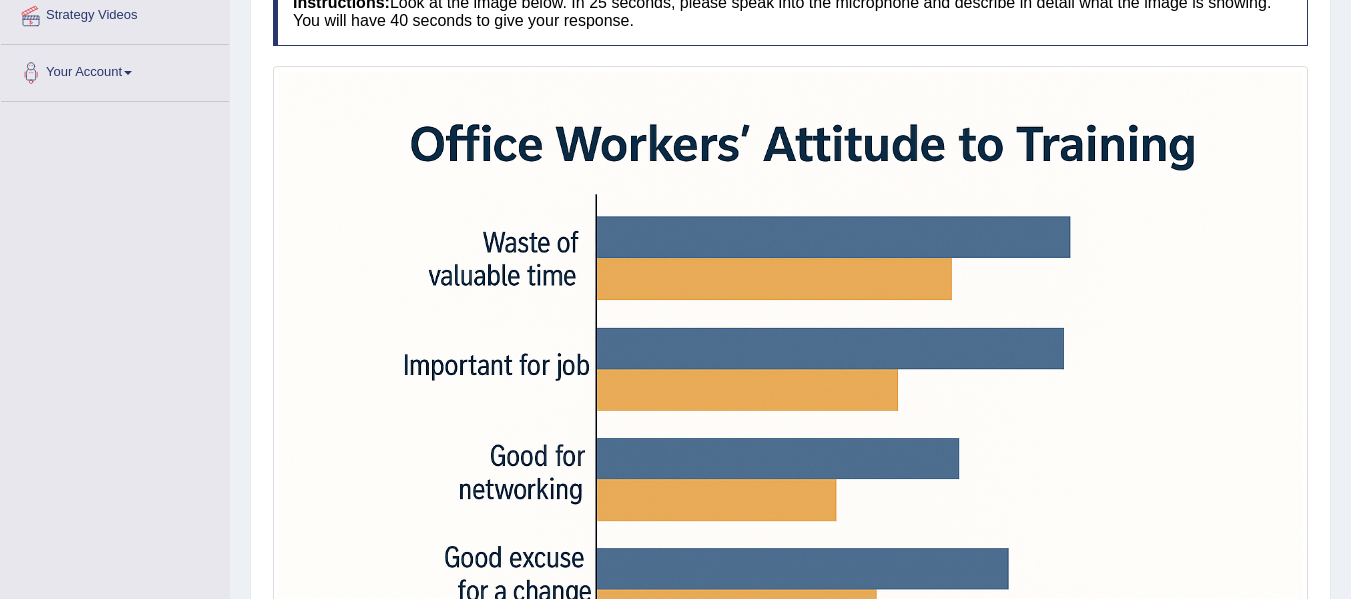 scroll, scrollTop: 384, scrollLeft: 0, axis: vertical 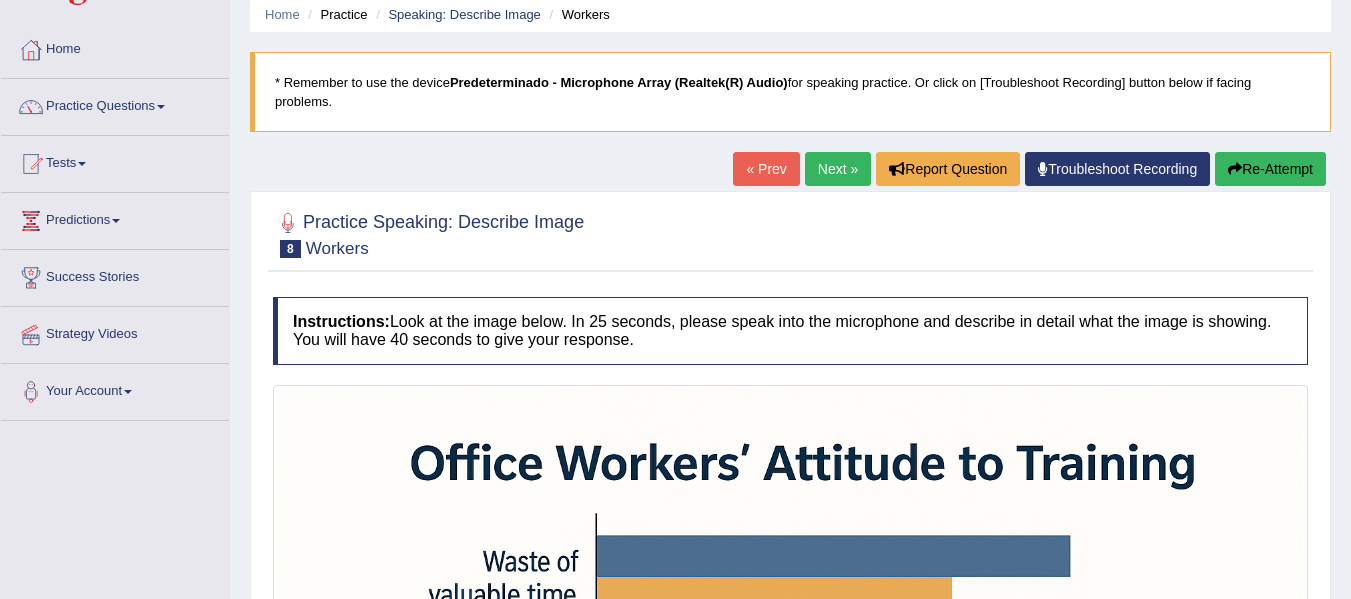 click on "Home
Practice
Speaking: Describe Image
Workers
* Remember to use the device  Predeterminado - Microphone Array (Realtek(R) Audio)  for speaking practice. Or click on [Troubleshoot Recording] button below if facing problems.
« Prev Next »  Report Question  Troubleshoot Recording  Re-Attempt
Practice Speaking: Describe Image
8
Workers
Instructions:  Look at the image below. In 25 seconds, please speak into the microphone and describe in detail what the image is showing. You will have 40 seconds to give your response.
Created with Highcharts 7.1.2 Too low Too high Time Pitch meter: 0 10 20 30 40 Created with Highcharts 7.1.2 Great Too slow Too fast Time Speech pace meter: 0 10 20 30 40 Spoken Keywords: Voice Analysis: Your Response: Sample Answer: . Status:  No speech detected Start Answering Stop Recording" at bounding box center (790, 621) 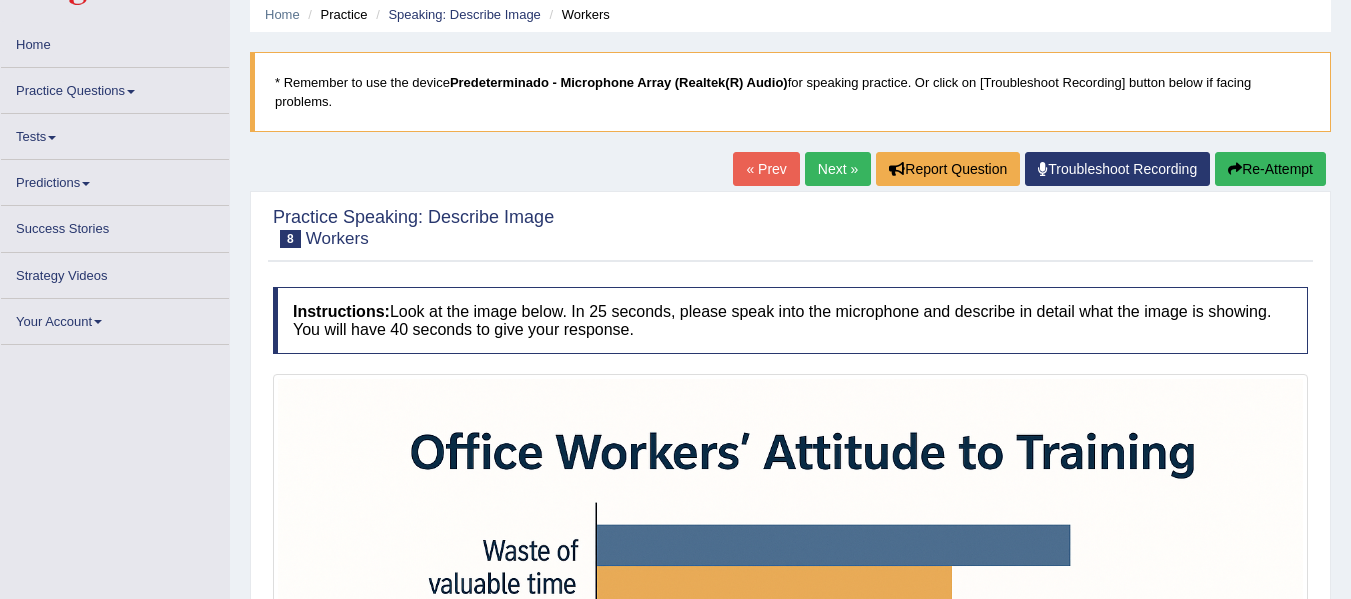 scroll, scrollTop: 77, scrollLeft: 0, axis: vertical 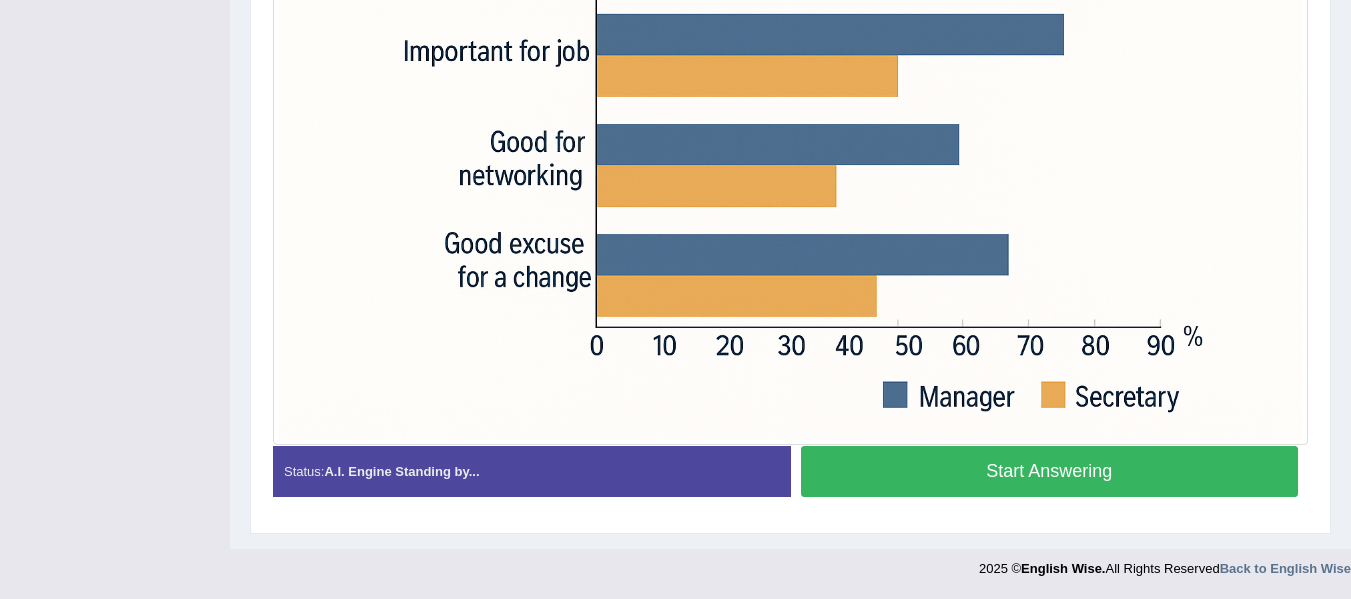 click on "Start Answering" at bounding box center (1050, 471) 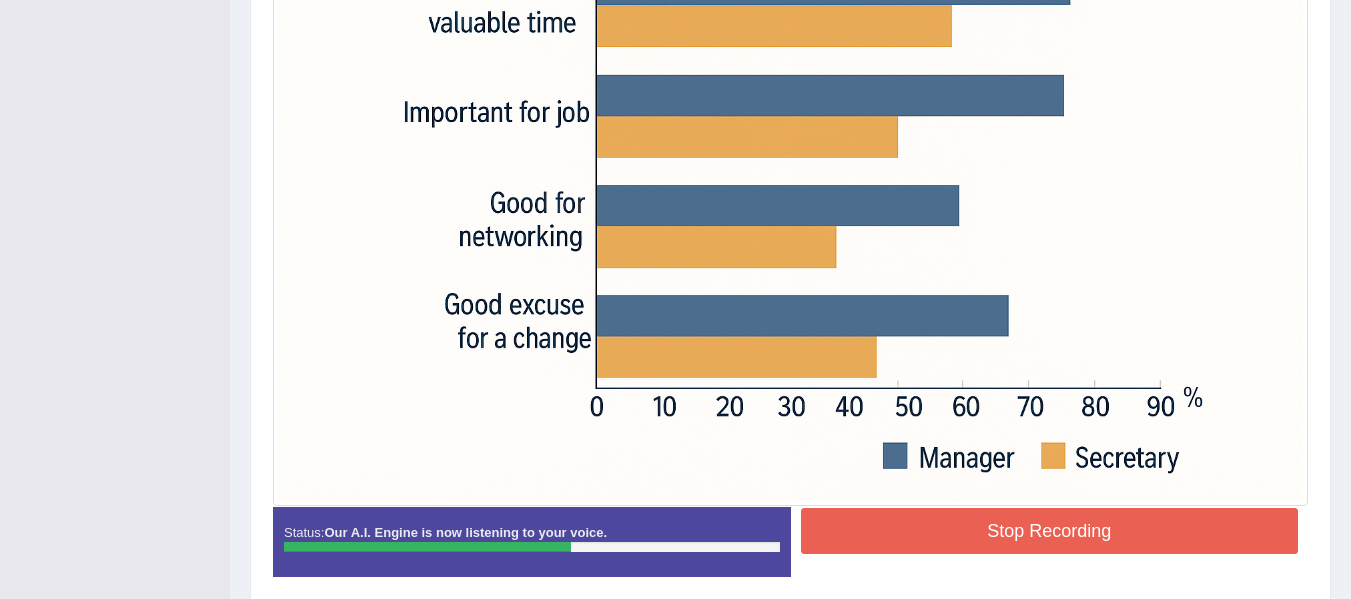 scroll, scrollTop: 646, scrollLeft: 0, axis: vertical 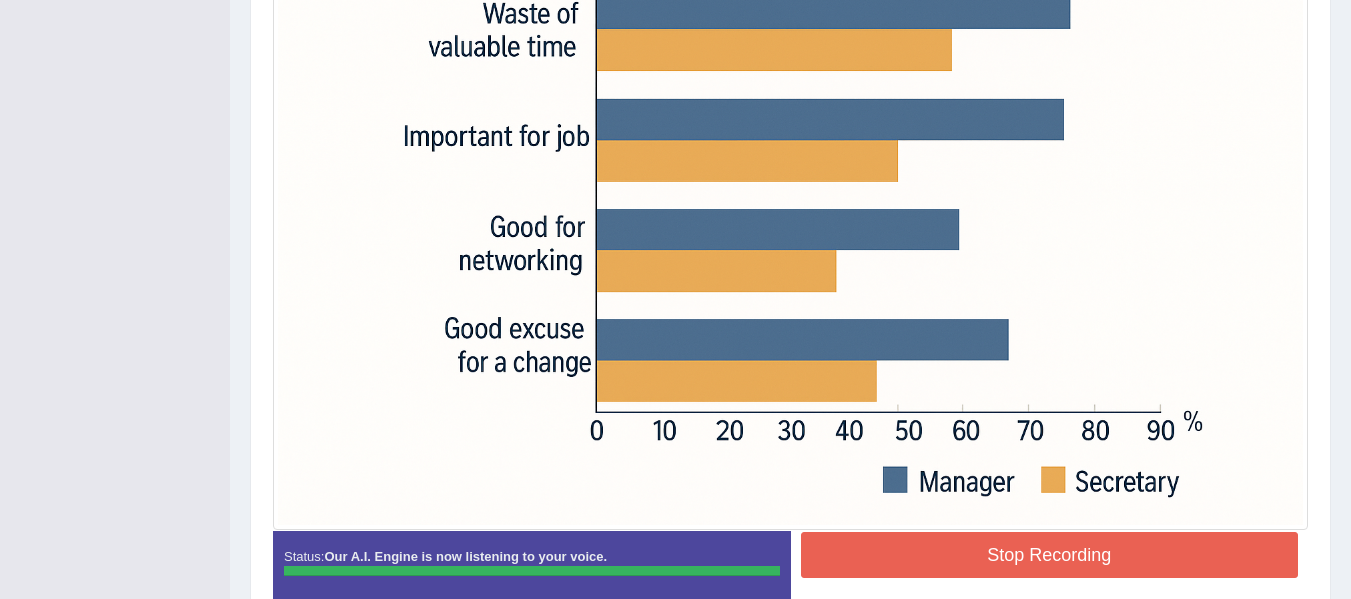 click on "Toggle navigation
Home
Practice Questions   Speaking Practice Read Aloud
Repeat Sentence
Describe Image
Re-tell Lecture
Answer Short Question
Summarize Group Discussion
Respond To A Situation
Writing Practice  Summarize Written Text
Write Essay
Reading Practice  Reading & Writing: Fill In The Blanks
Choose Multiple Answers
Re-order Paragraphs
Fill In The Blanks
Choose Single Answer
Listening Practice  Summarize Spoken Text
Highlight Incorrect Words
Highlight Correct Summary
Select Missing Word
Choose Single Answer
Choose Multiple Answers
Fill In The Blanks
Write From Dictation
Pronunciation
Tests
Take Mock Test" at bounding box center (675, -326) 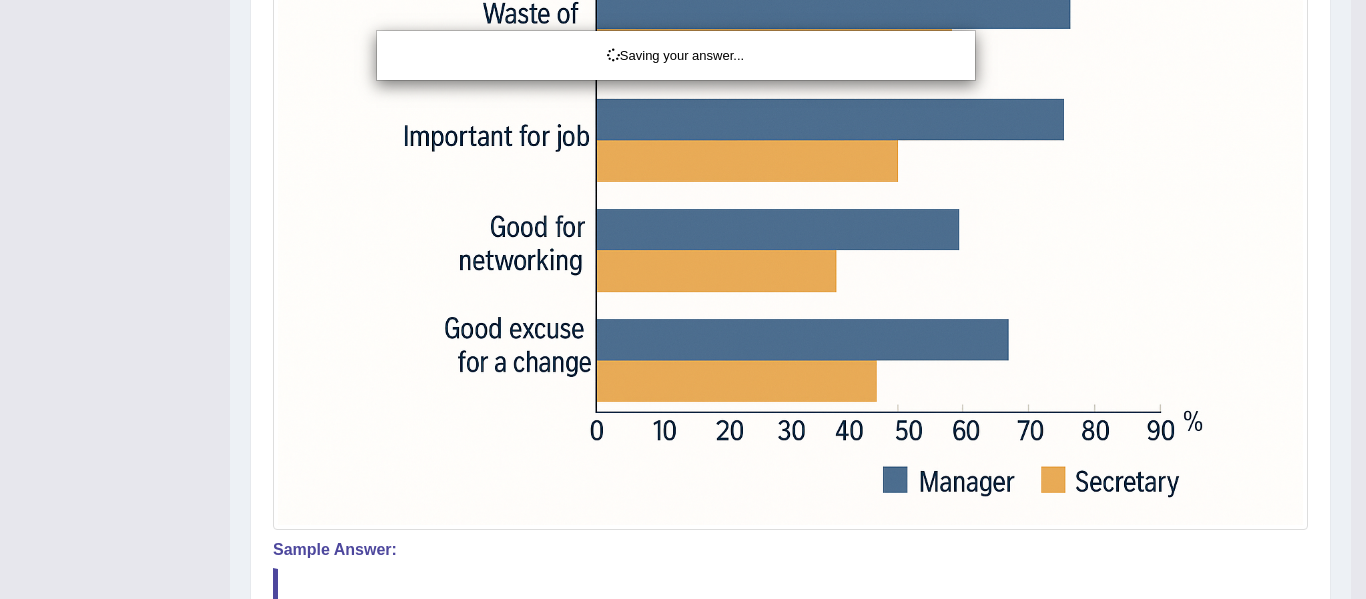 click on "Saving your answer..." at bounding box center [683, 299] 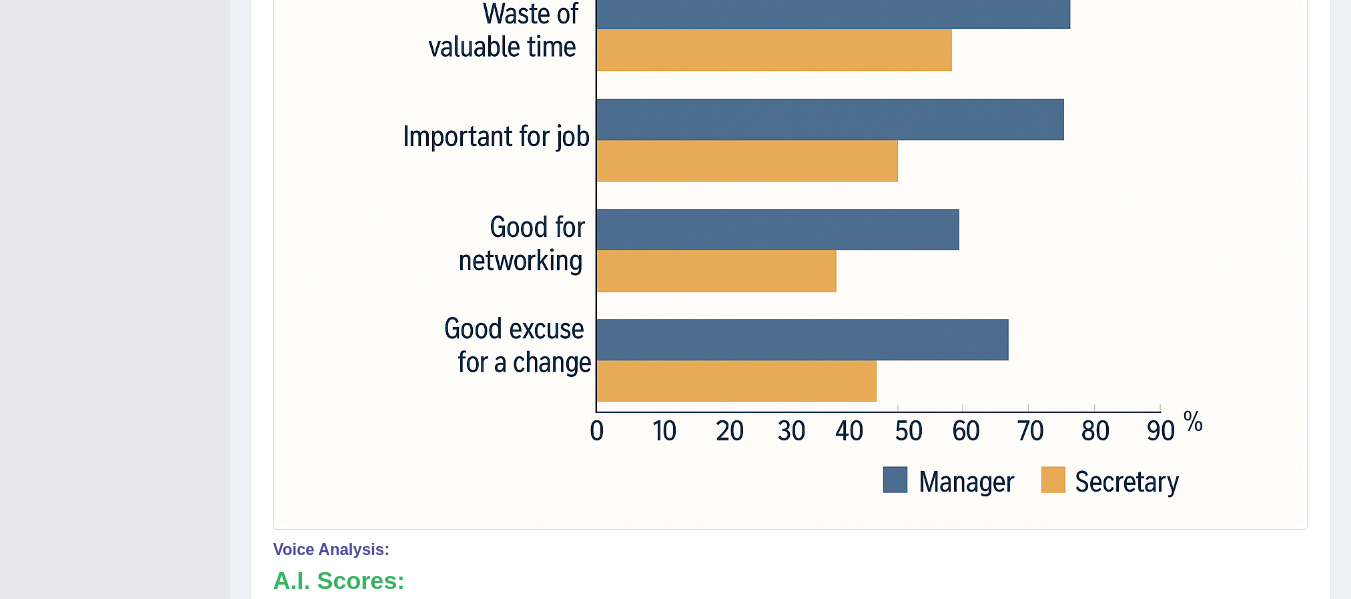 drag, startPoint x: 1353, startPoint y: 441, endPoint x: 1355, endPoint y: 459, distance: 18.110771 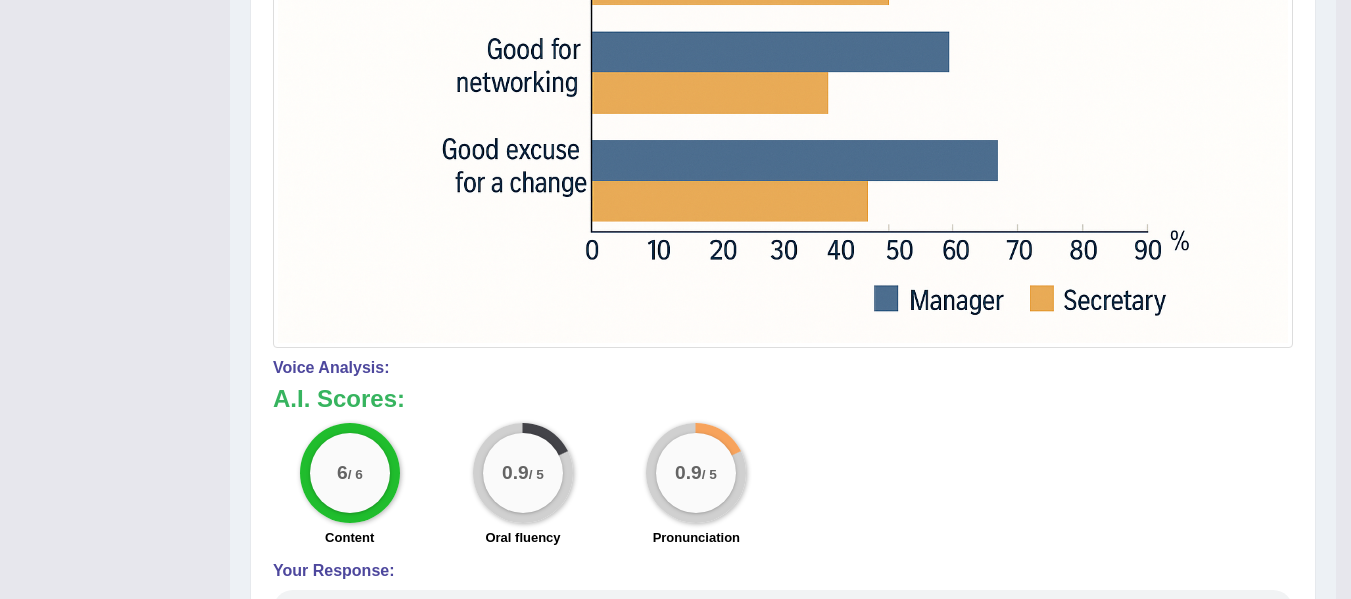 scroll, scrollTop: 977, scrollLeft: 0, axis: vertical 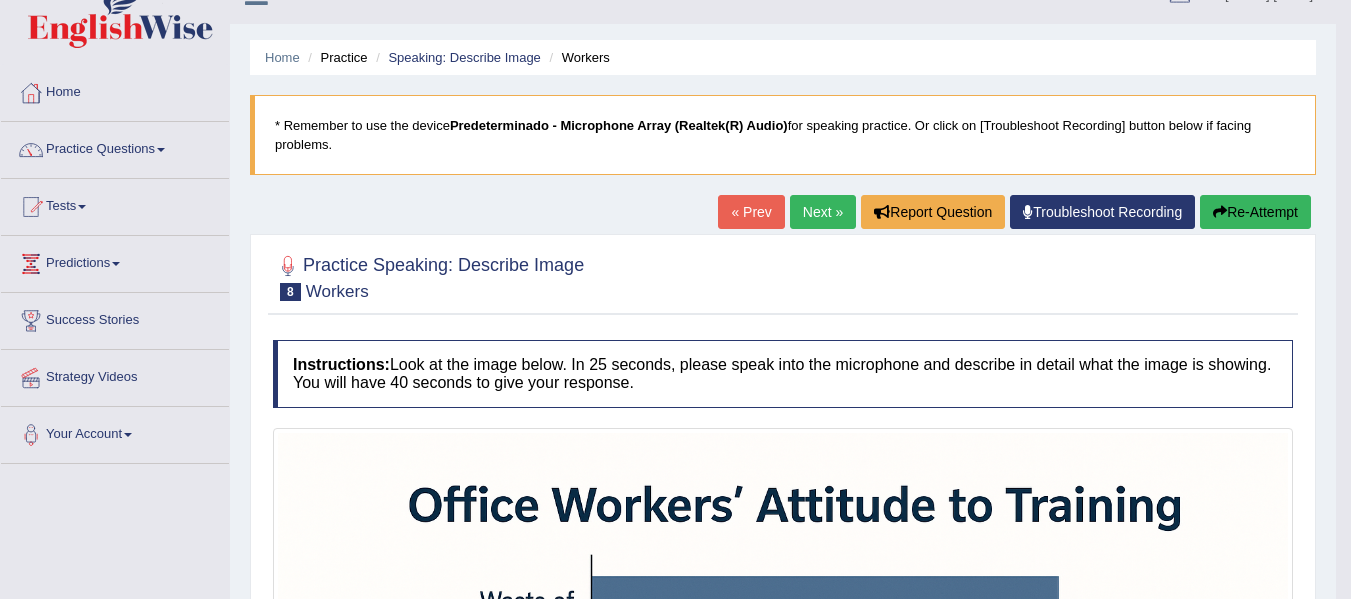 click on "Re-Attempt" at bounding box center [1255, 212] 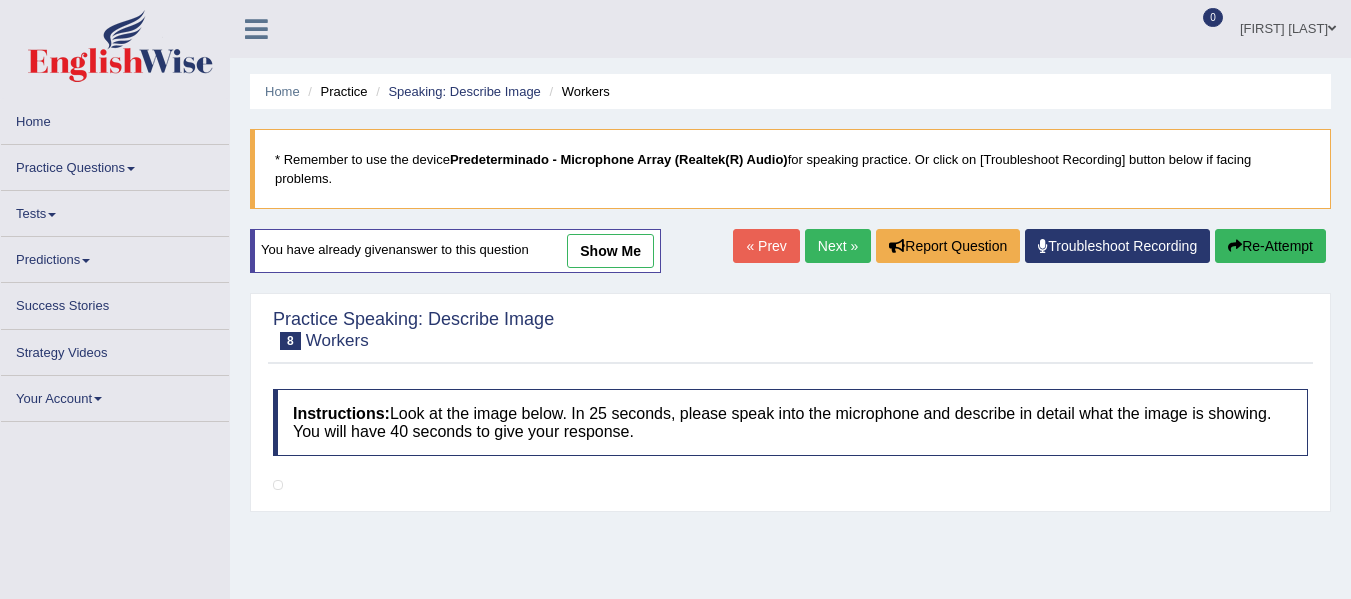 scroll, scrollTop: 34, scrollLeft: 0, axis: vertical 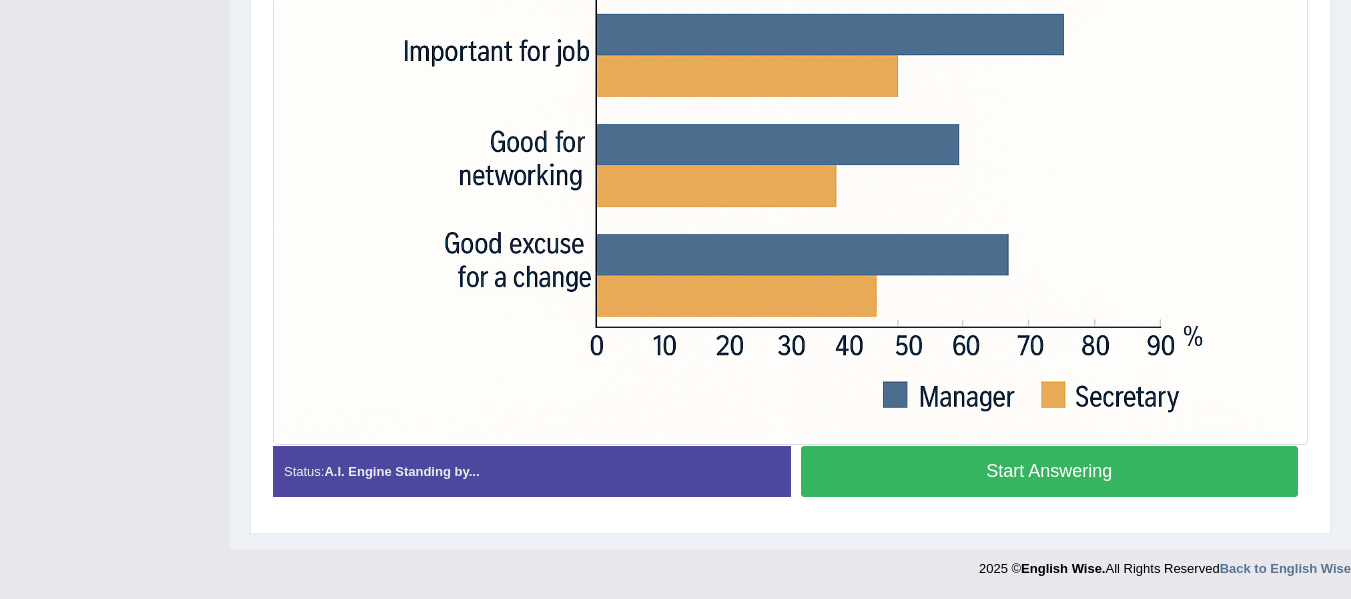 drag, startPoint x: 1365, startPoint y: 174, endPoint x: 1337, endPoint y: 475, distance: 302.29953 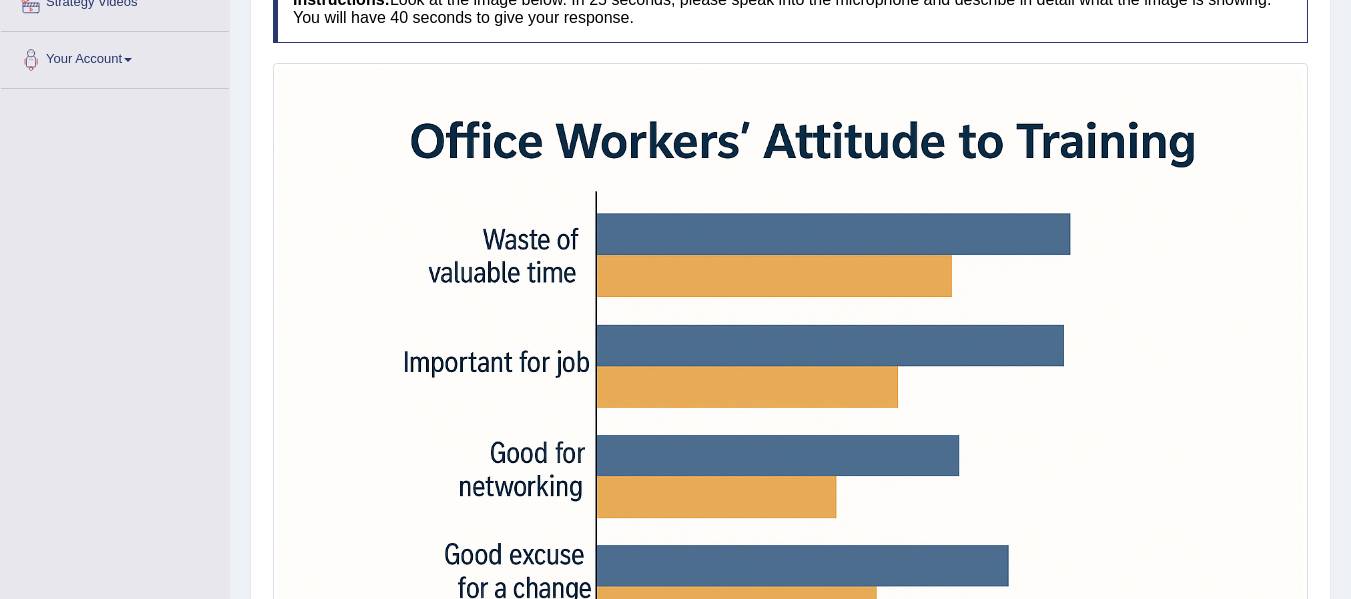 scroll, scrollTop: 387, scrollLeft: 0, axis: vertical 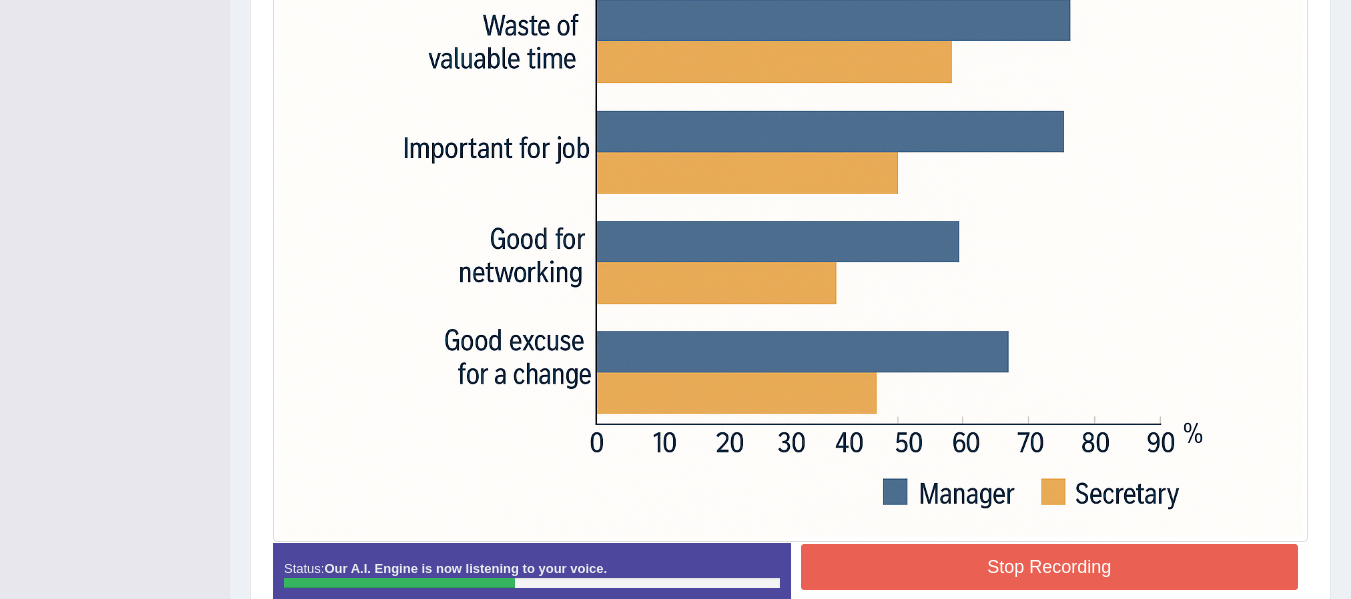 click on "Stop Recording" at bounding box center (1050, 567) 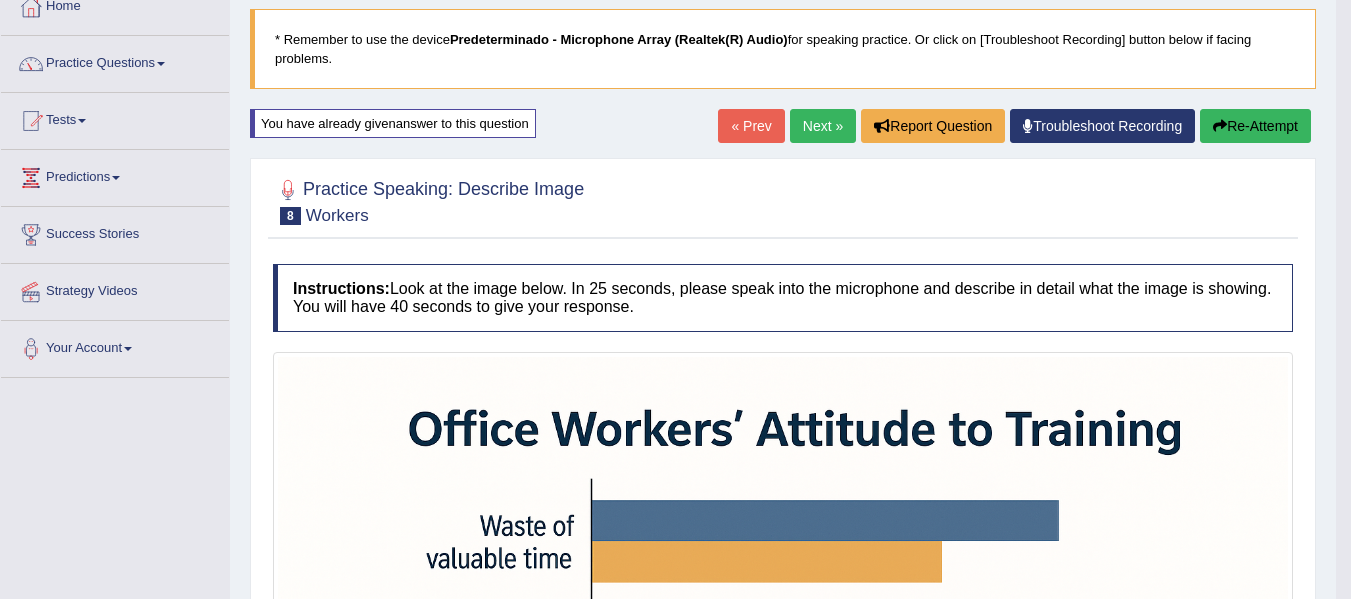 scroll, scrollTop: 0, scrollLeft: 0, axis: both 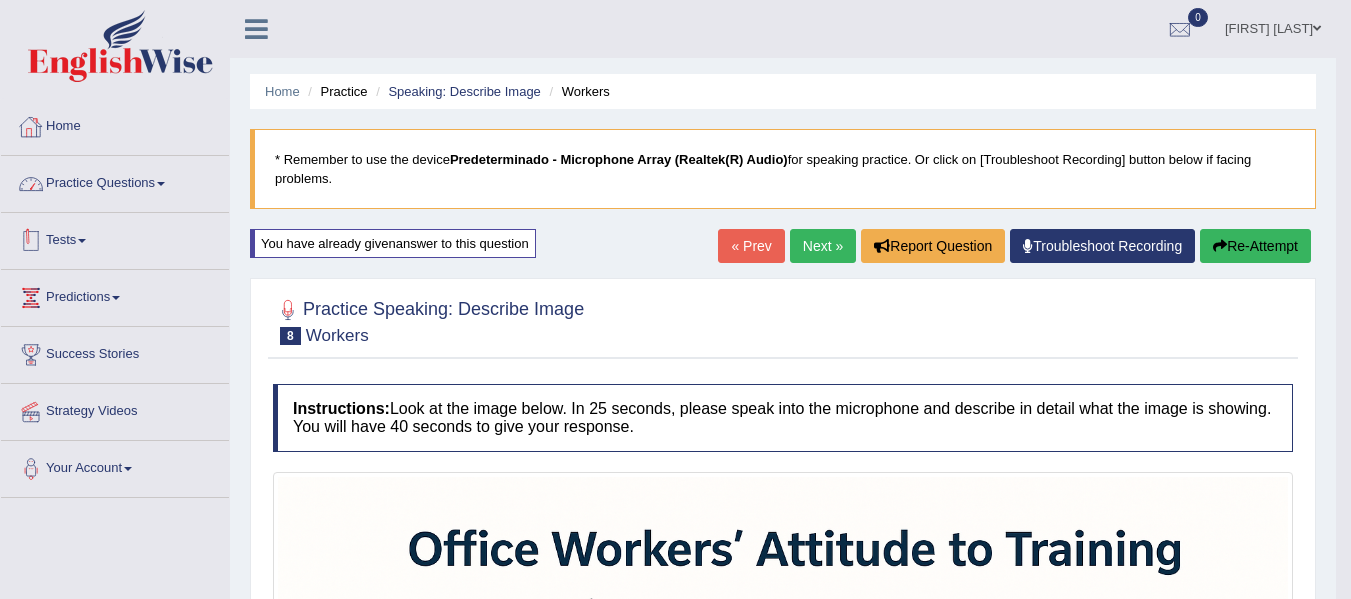 click on "Home" at bounding box center (115, 124) 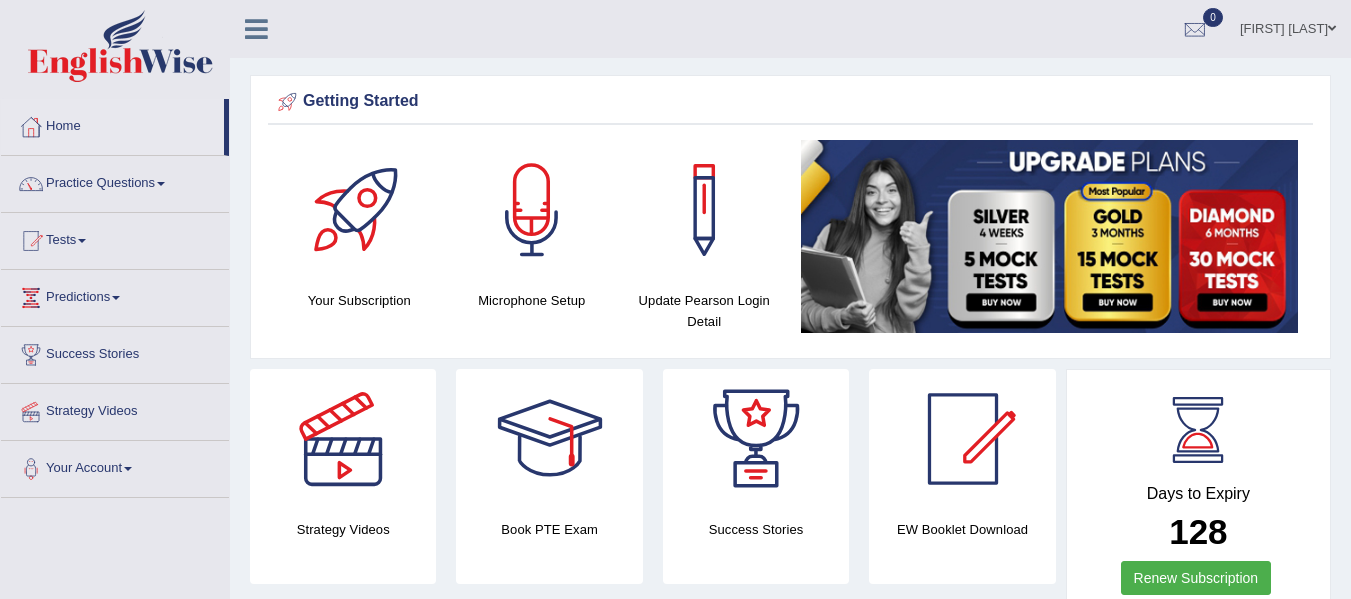 scroll, scrollTop: 0, scrollLeft: 0, axis: both 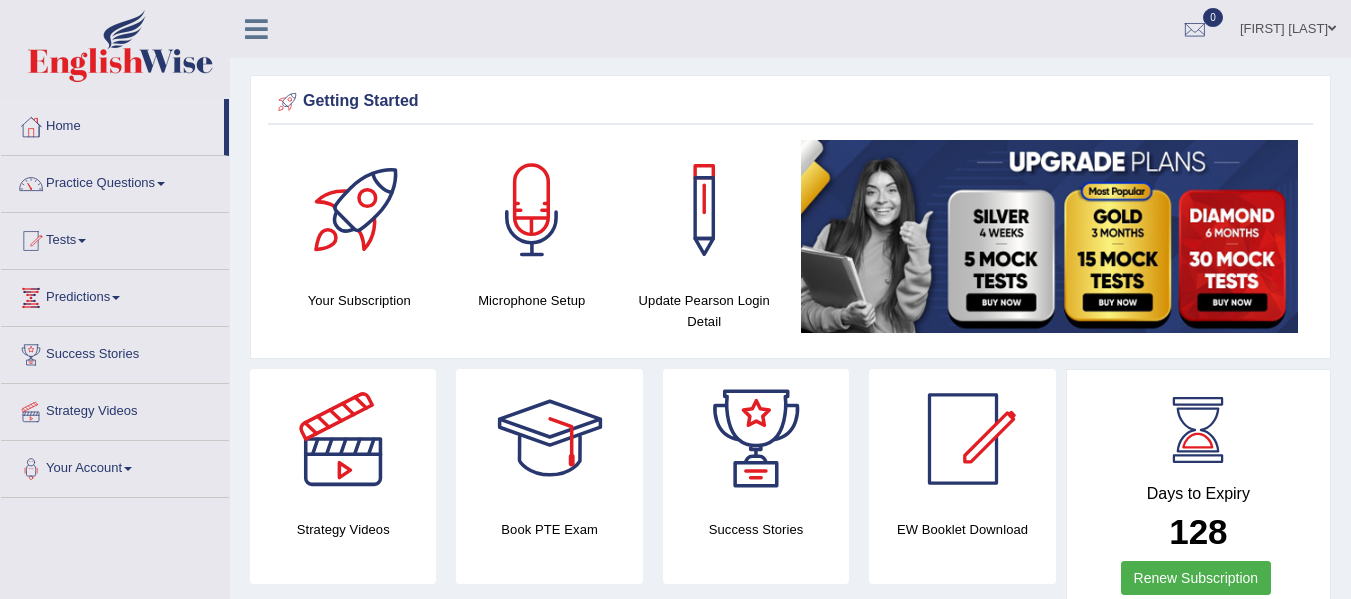 click on "Tests" at bounding box center (115, 238) 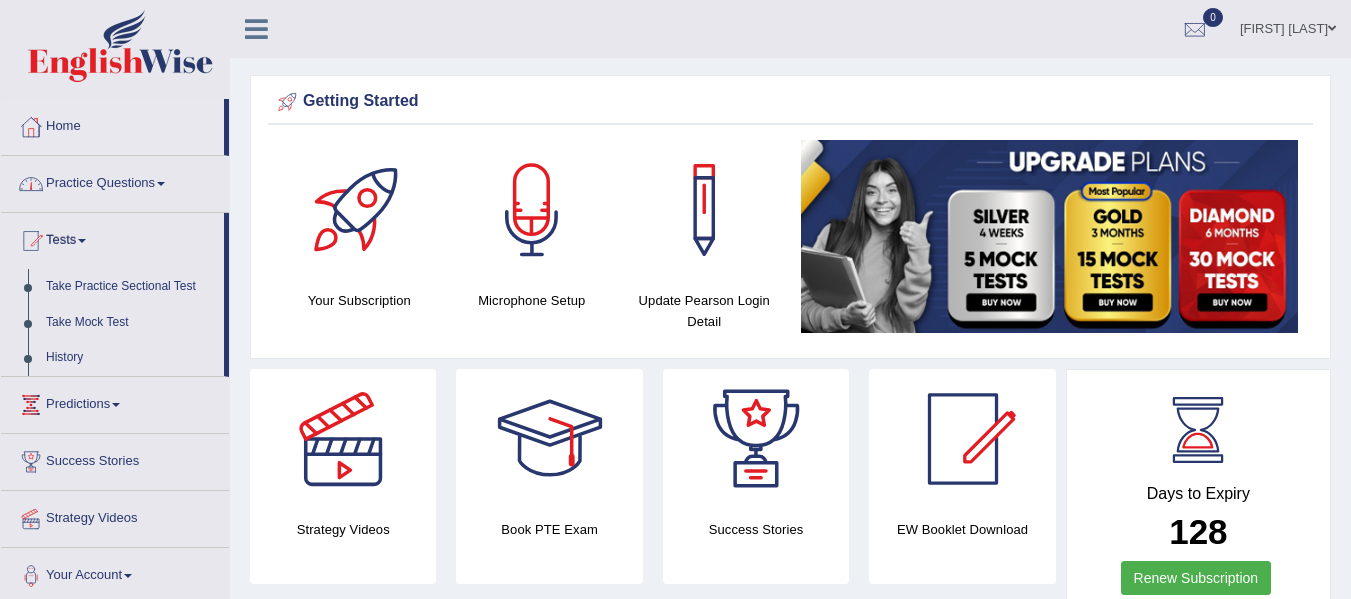 click on "Practice Questions" at bounding box center [115, 181] 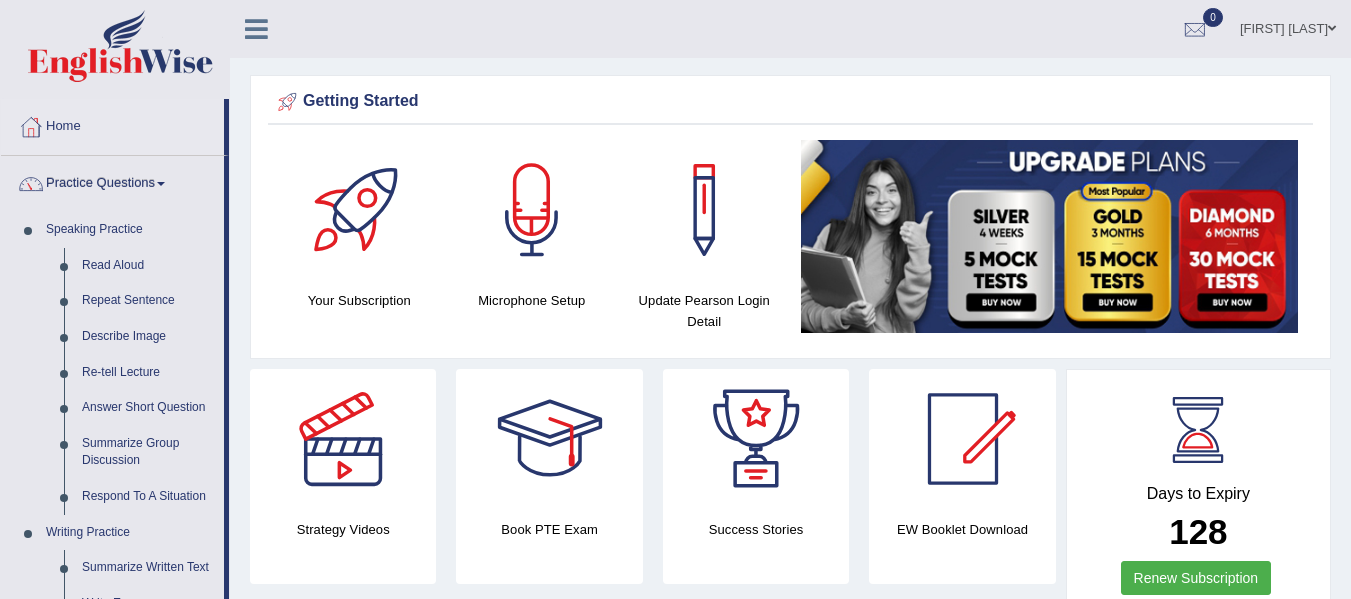 drag, startPoint x: 228, startPoint y: 378, endPoint x: 234, endPoint y: 455, distance: 77.23341 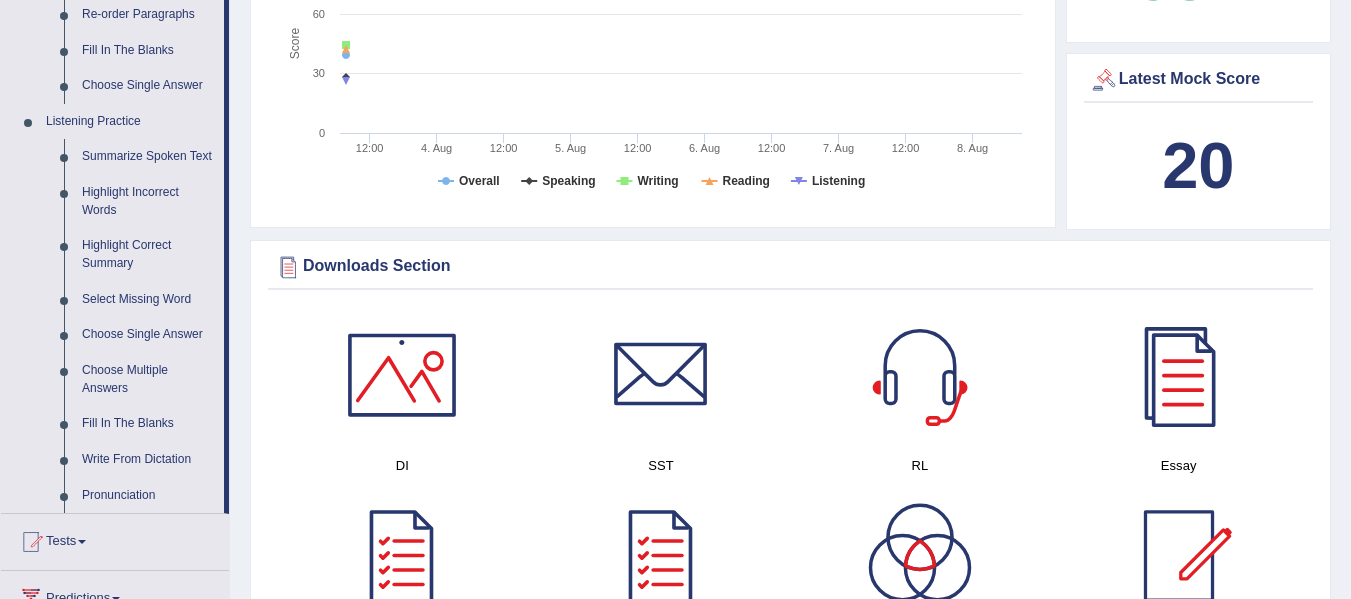 scroll, scrollTop: 761, scrollLeft: 0, axis: vertical 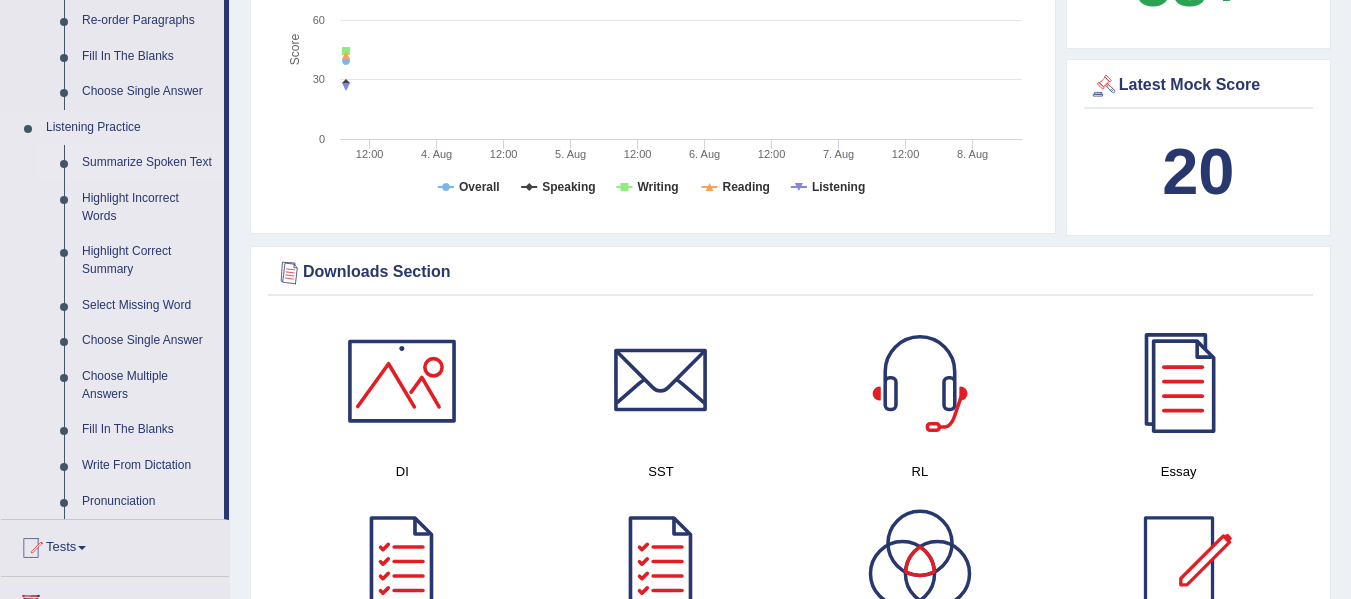 click on "Summarize Spoken Text" at bounding box center [148, 163] 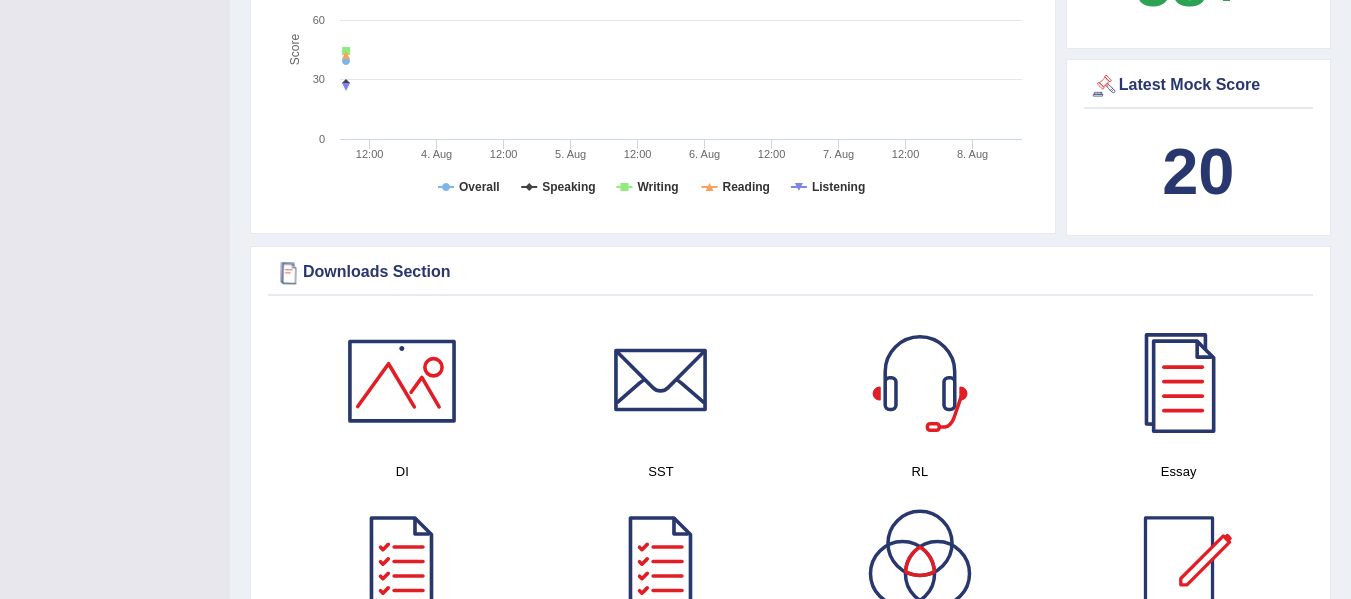 scroll, scrollTop: 399, scrollLeft: 0, axis: vertical 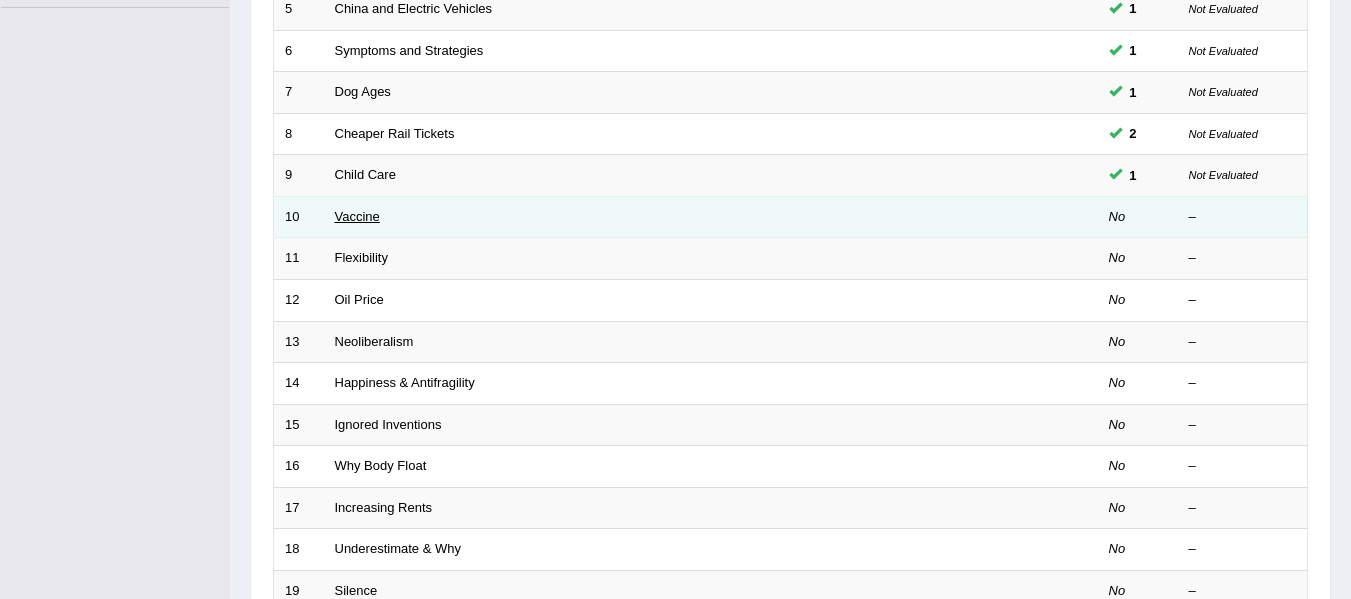 click on "Vaccine" at bounding box center [357, 216] 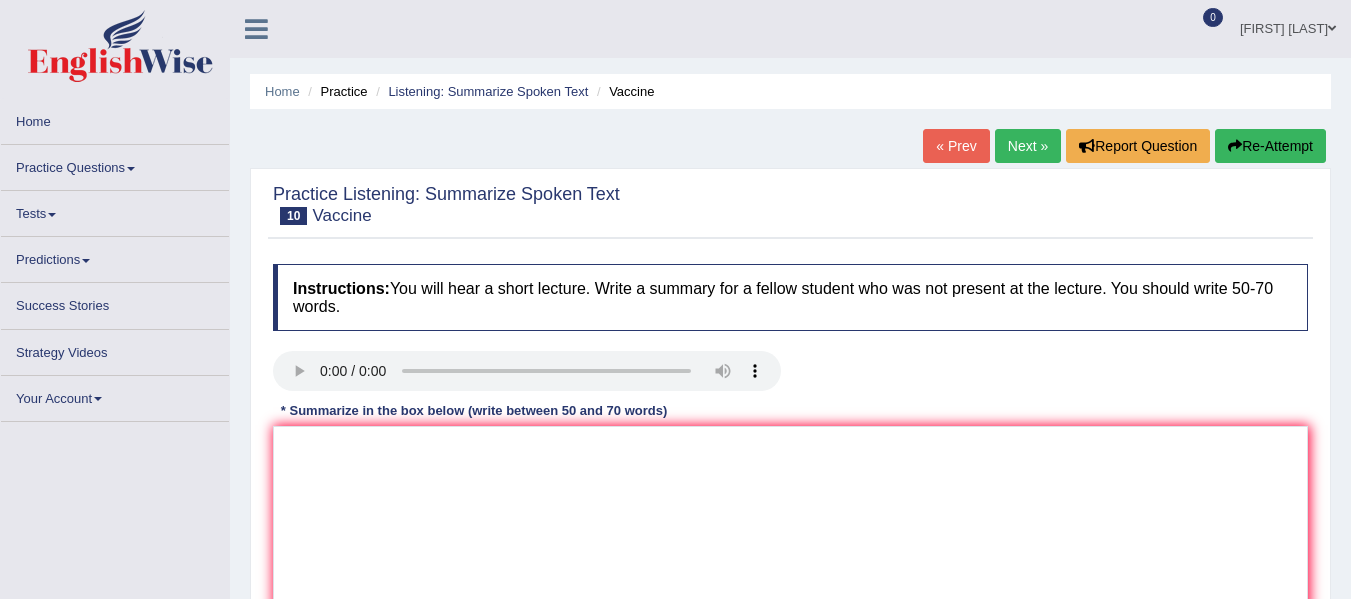 scroll, scrollTop: 0, scrollLeft: 0, axis: both 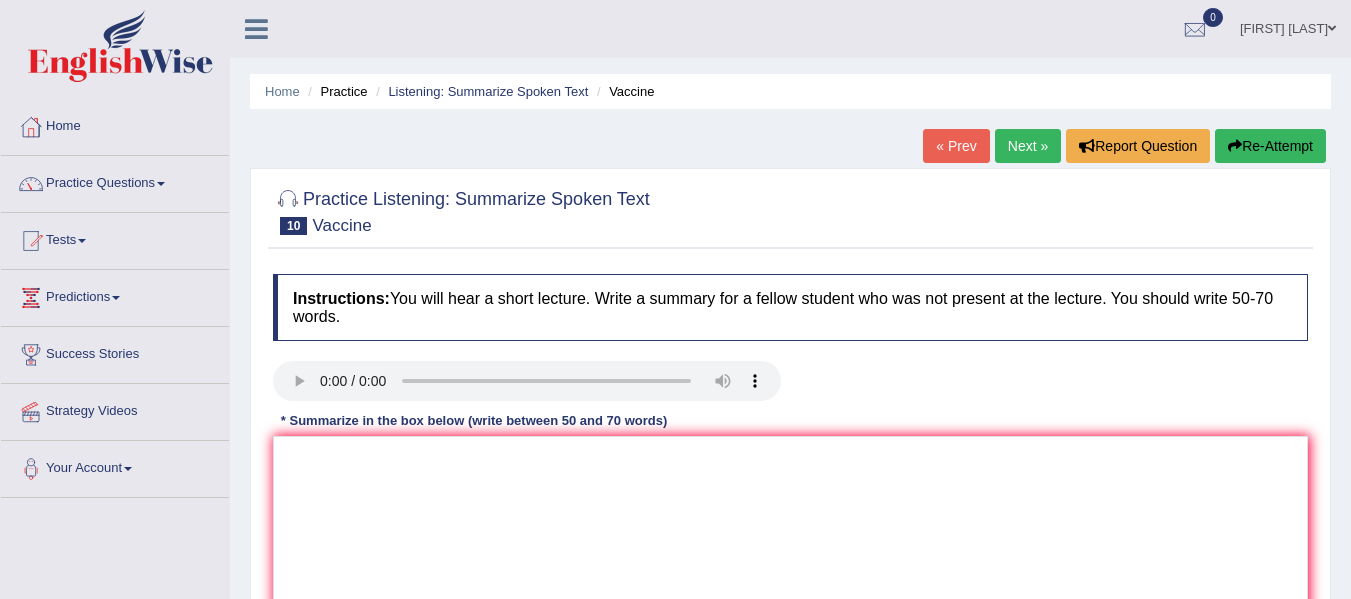 click on "Home
Practice
Listening: Summarize Spoken Text
Vaccine" at bounding box center (790, 91) 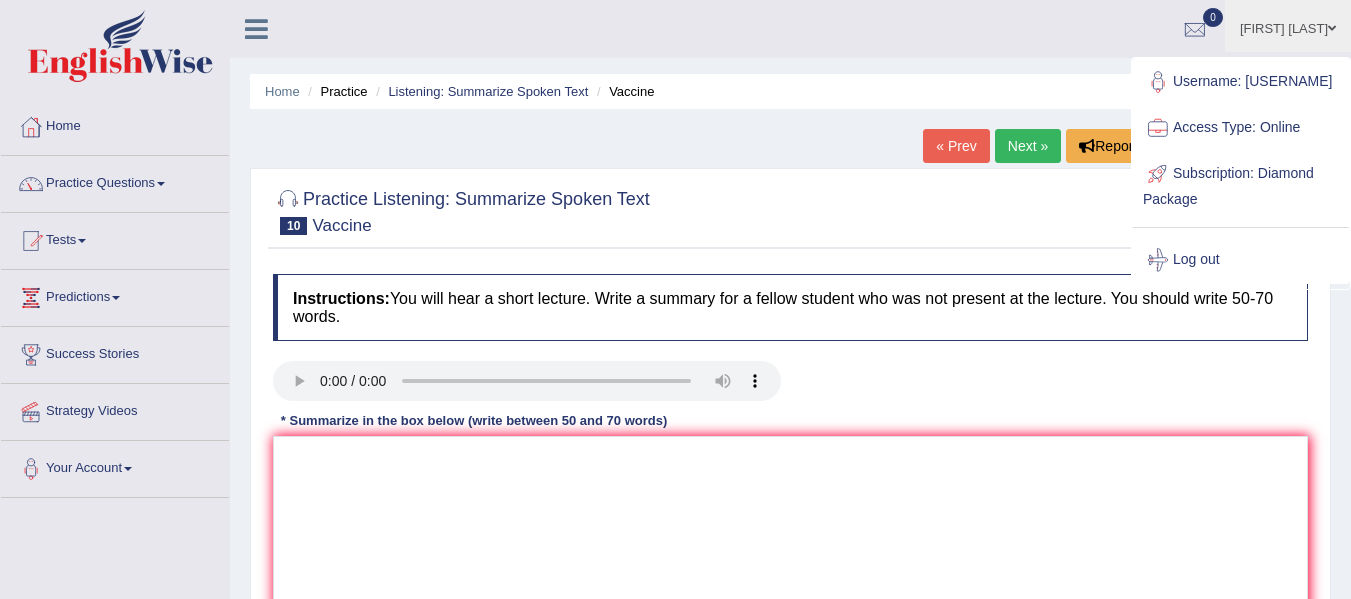 click on "[FIRST] [LAST]" at bounding box center [1288, 26] 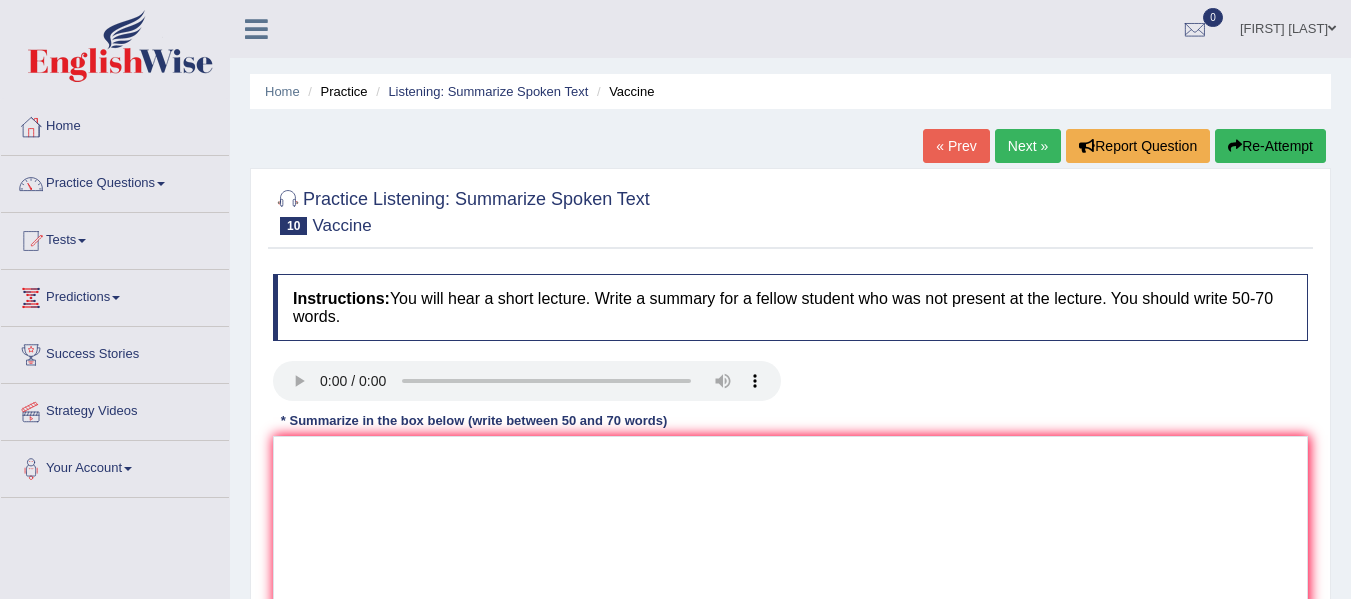 click on "[FIRST] [LAST]" at bounding box center (1288, 26) 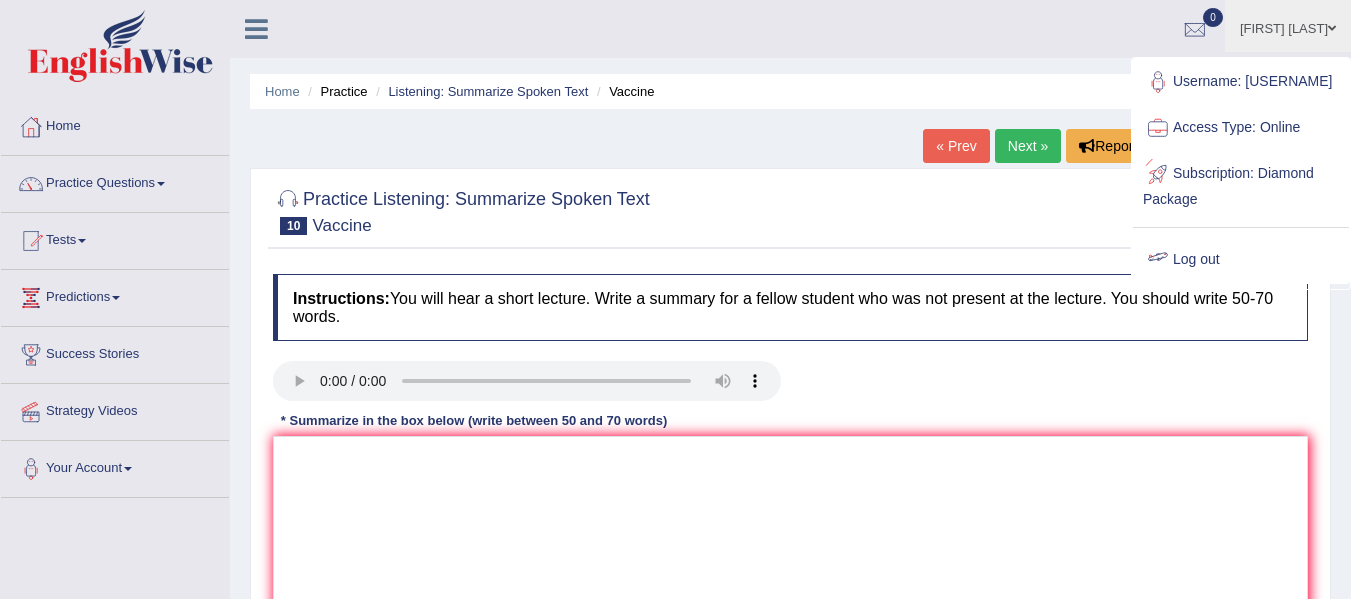 click on "Log out" at bounding box center [1241, 260] 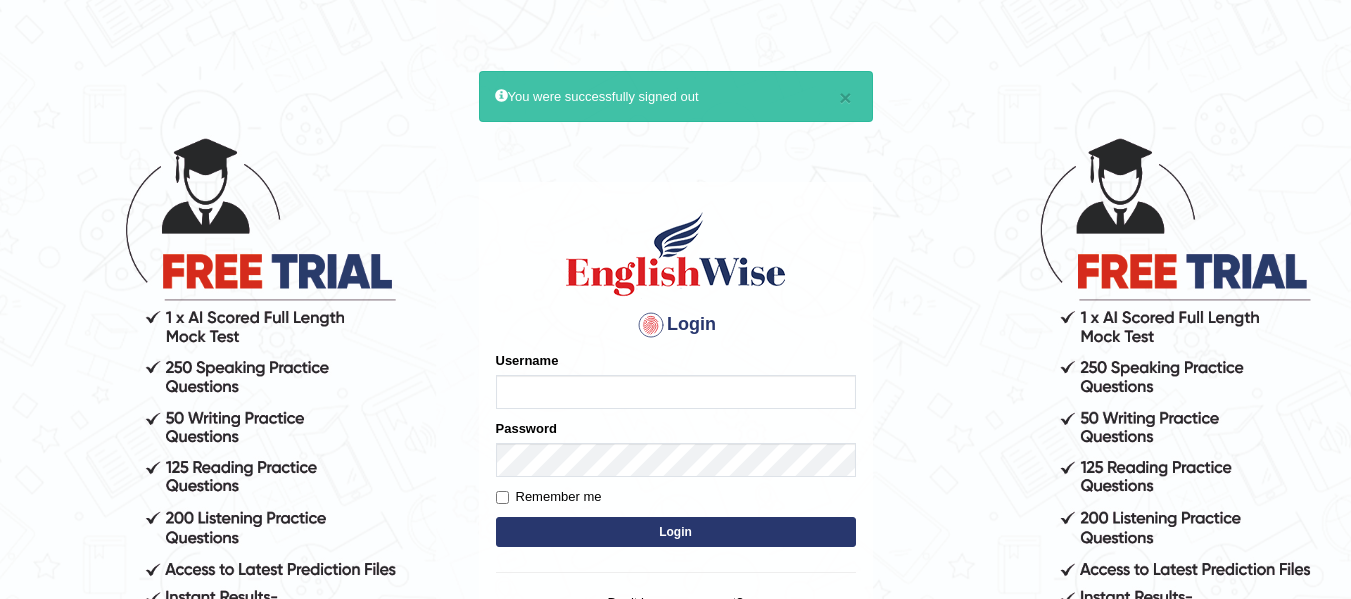 scroll, scrollTop: 0, scrollLeft: 0, axis: both 